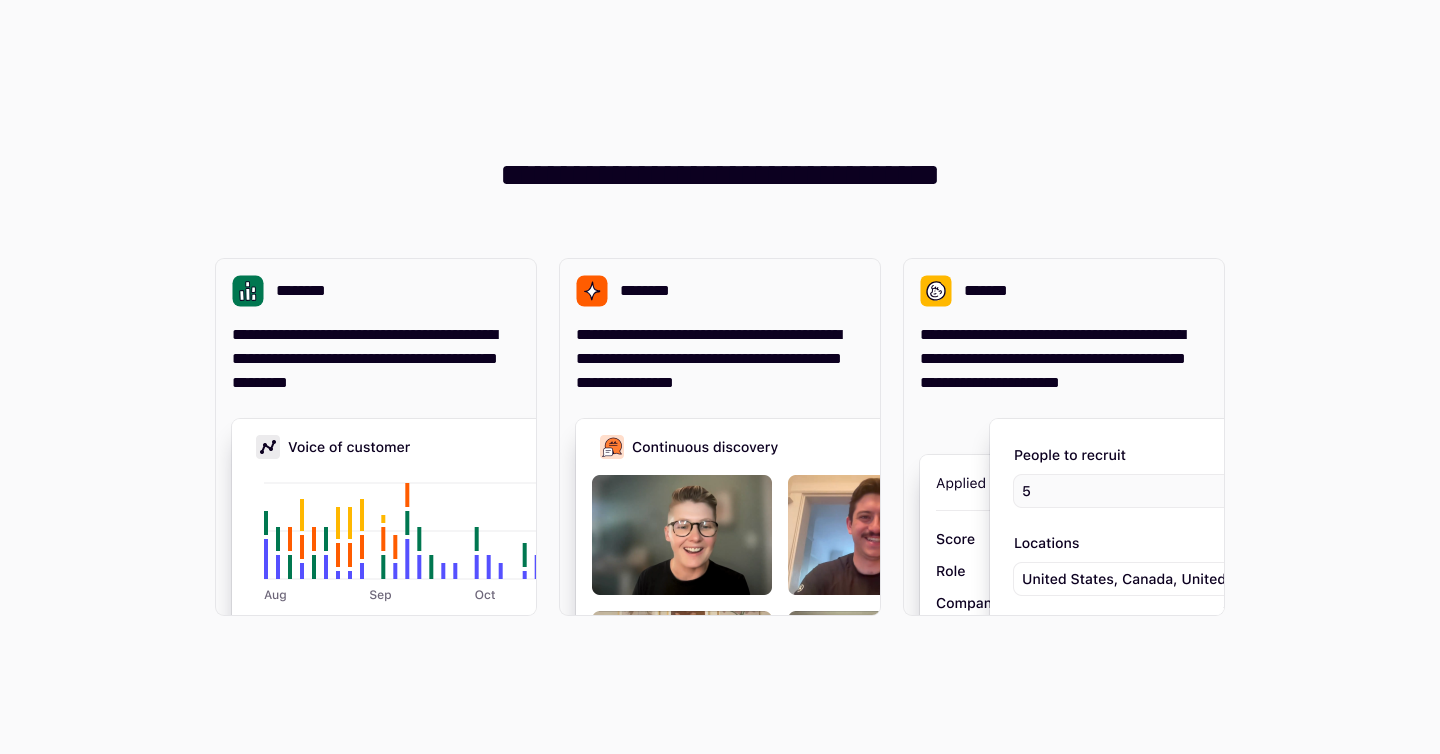 scroll, scrollTop: 0, scrollLeft: 0, axis: both 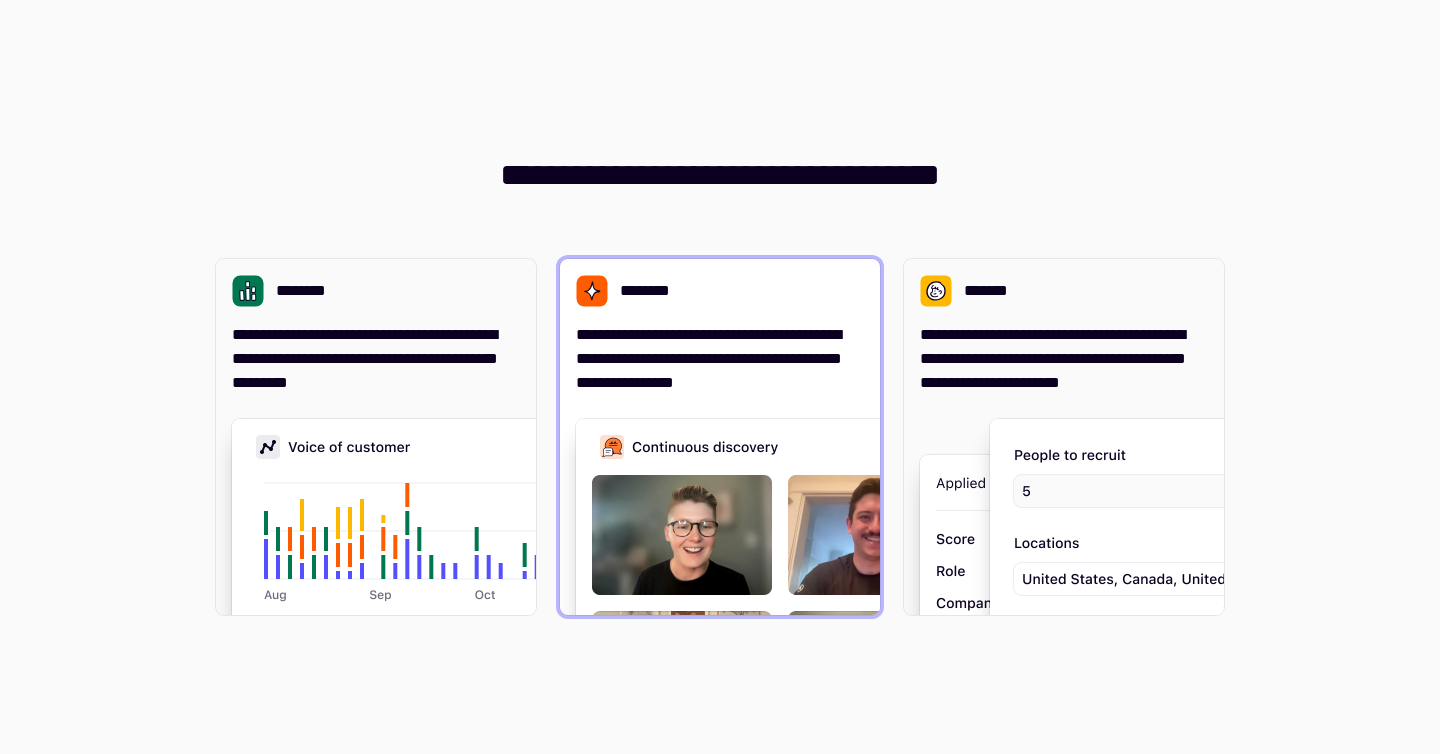 click on "********" at bounding box center (720, 291) 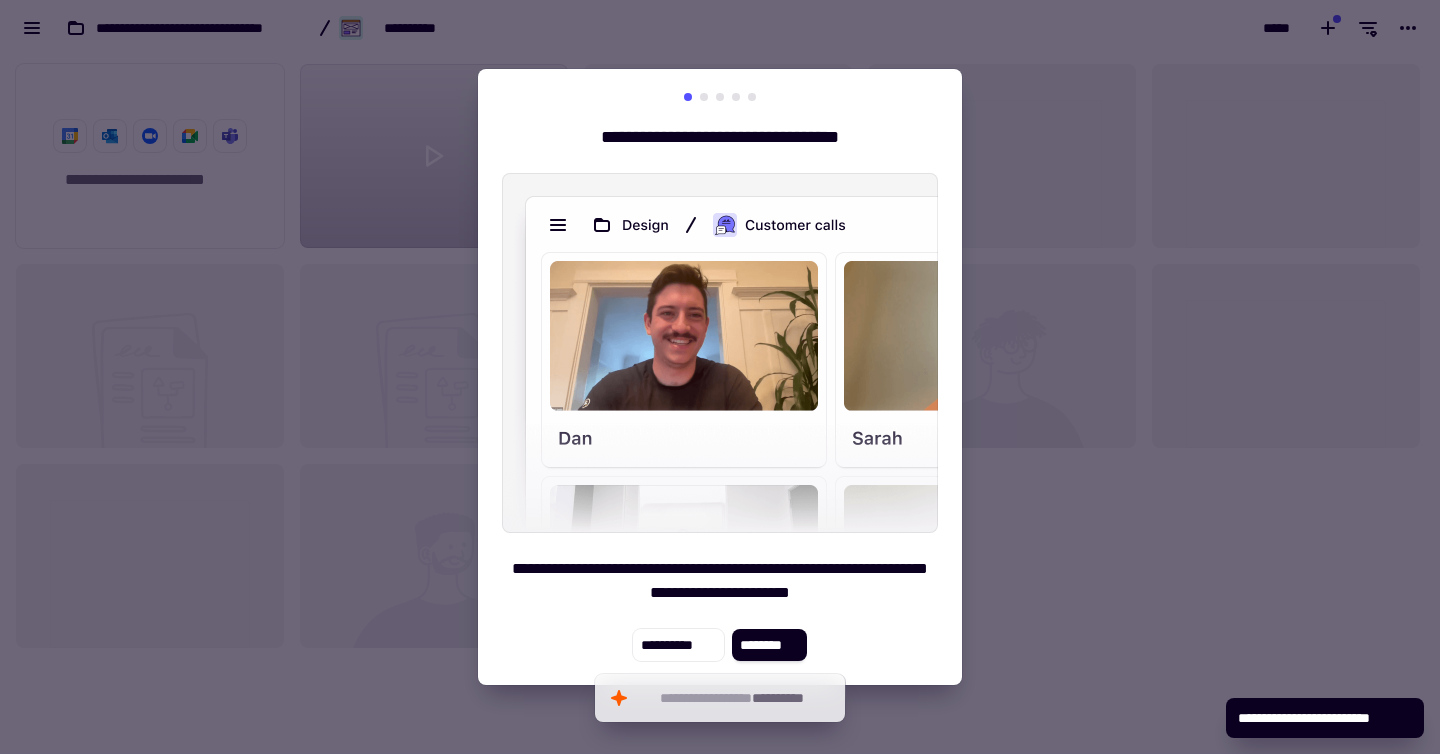 scroll, scrollTop: 1, scrollLeft: 1, axis: both 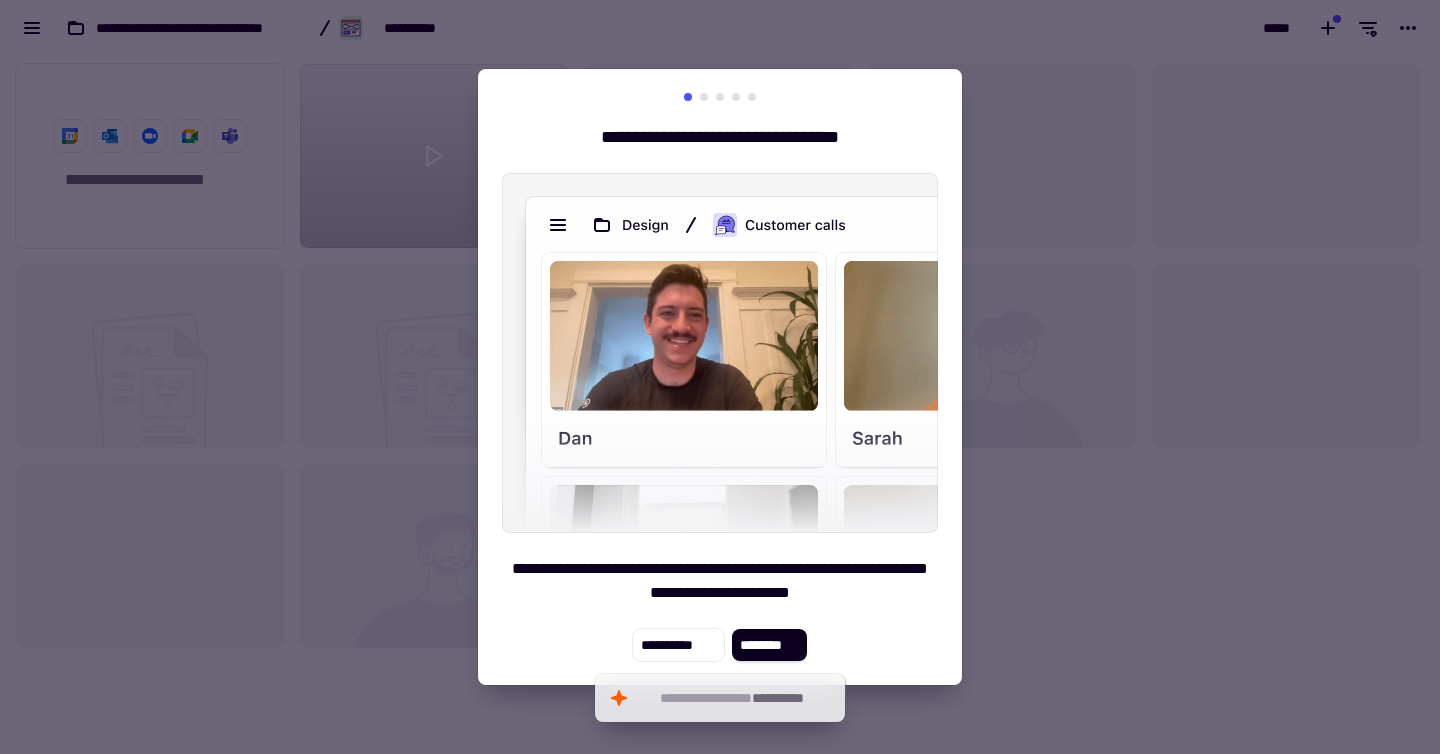 click at bounding box center (704, 97) 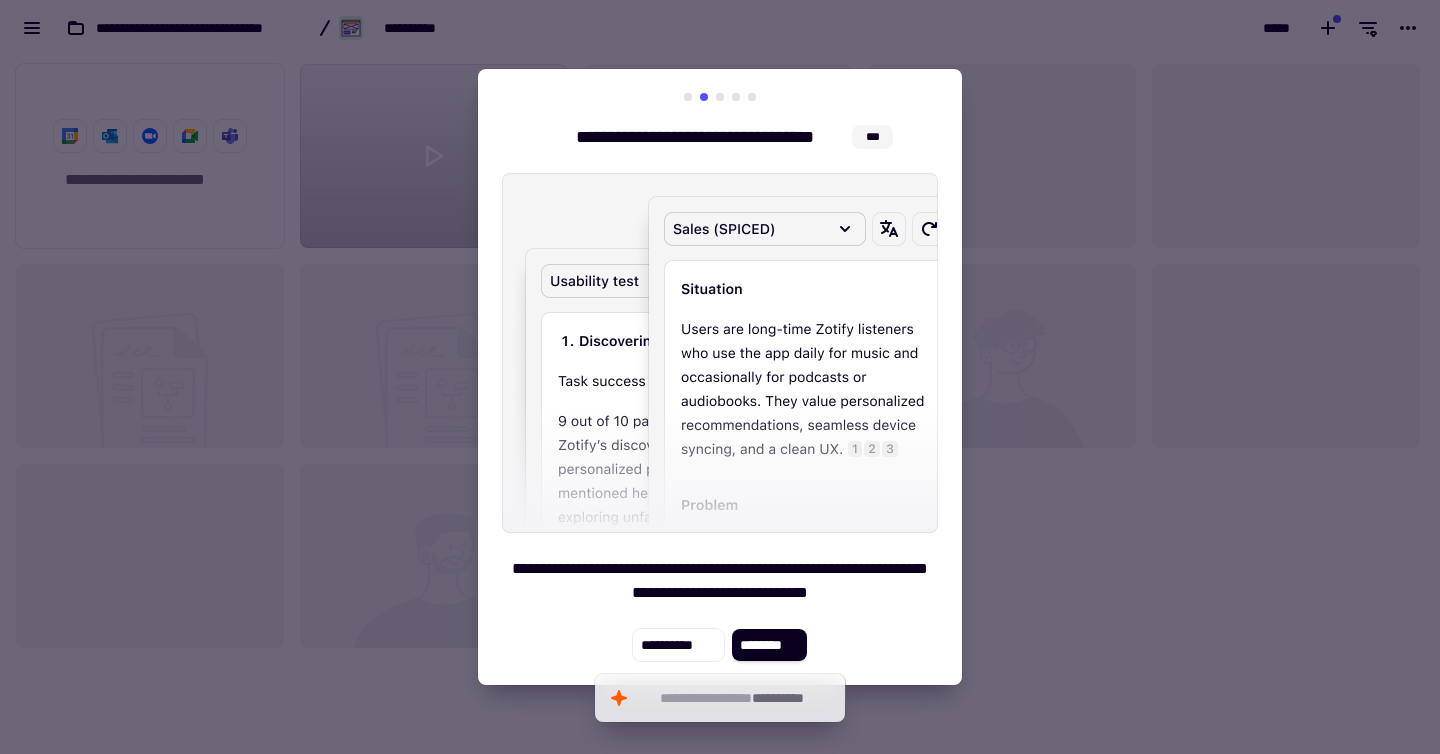 click at bounding box center (688, 97) 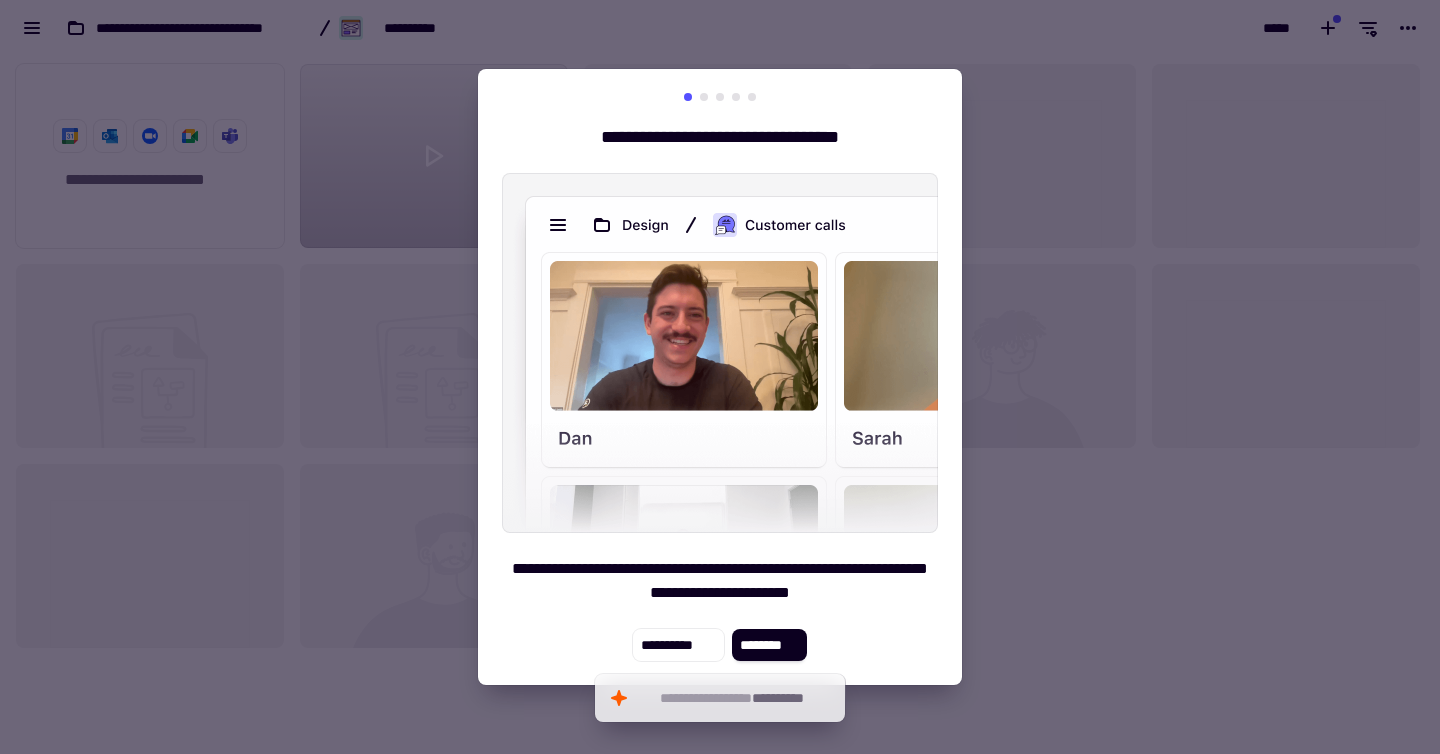type 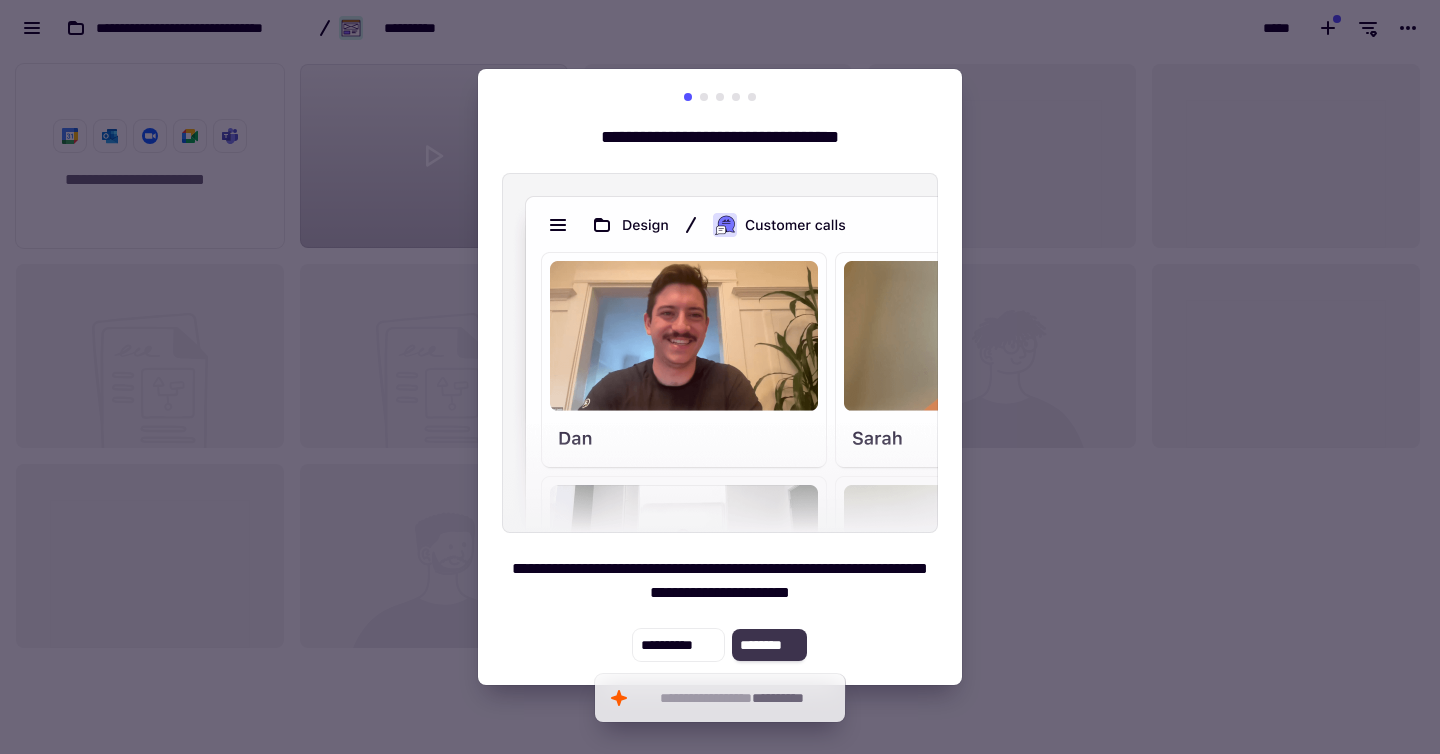 click on "********" 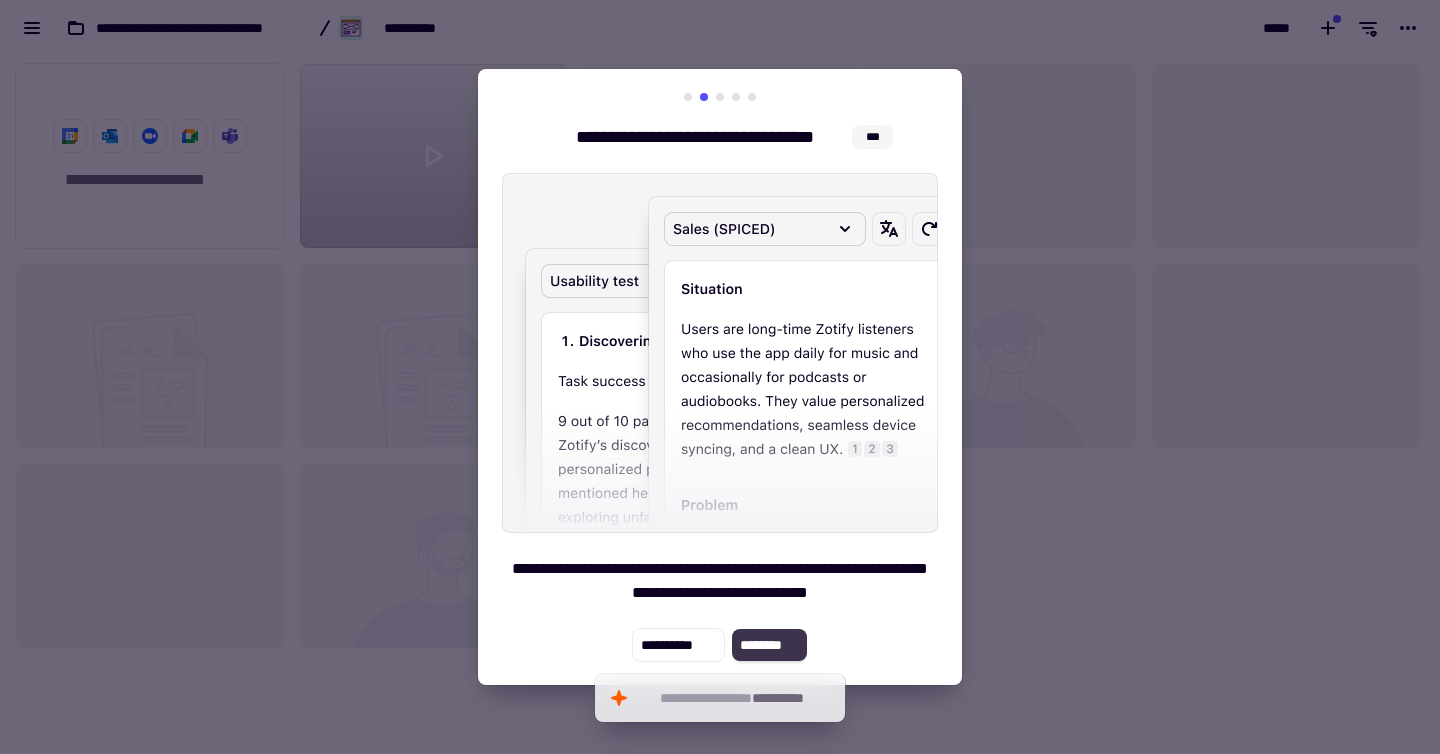 click on "********" 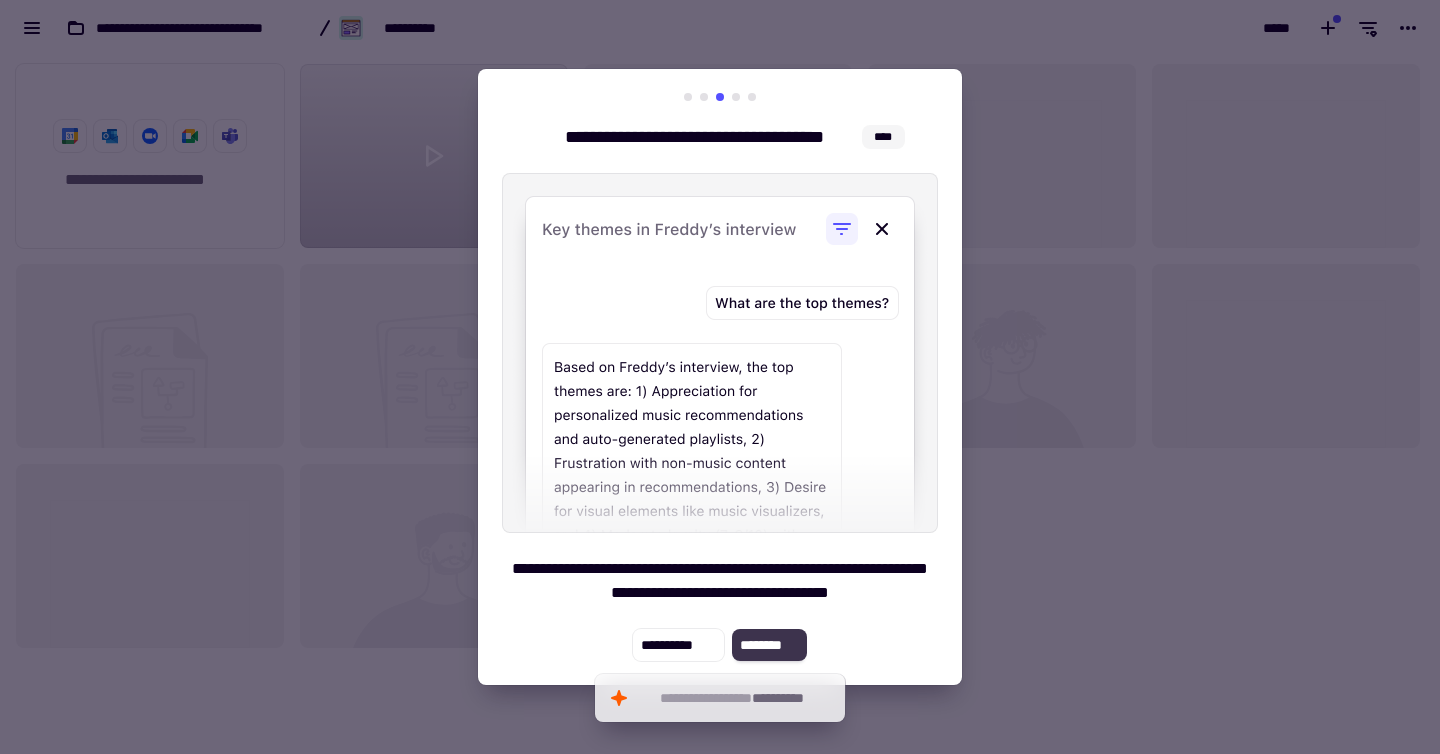 click on "********" 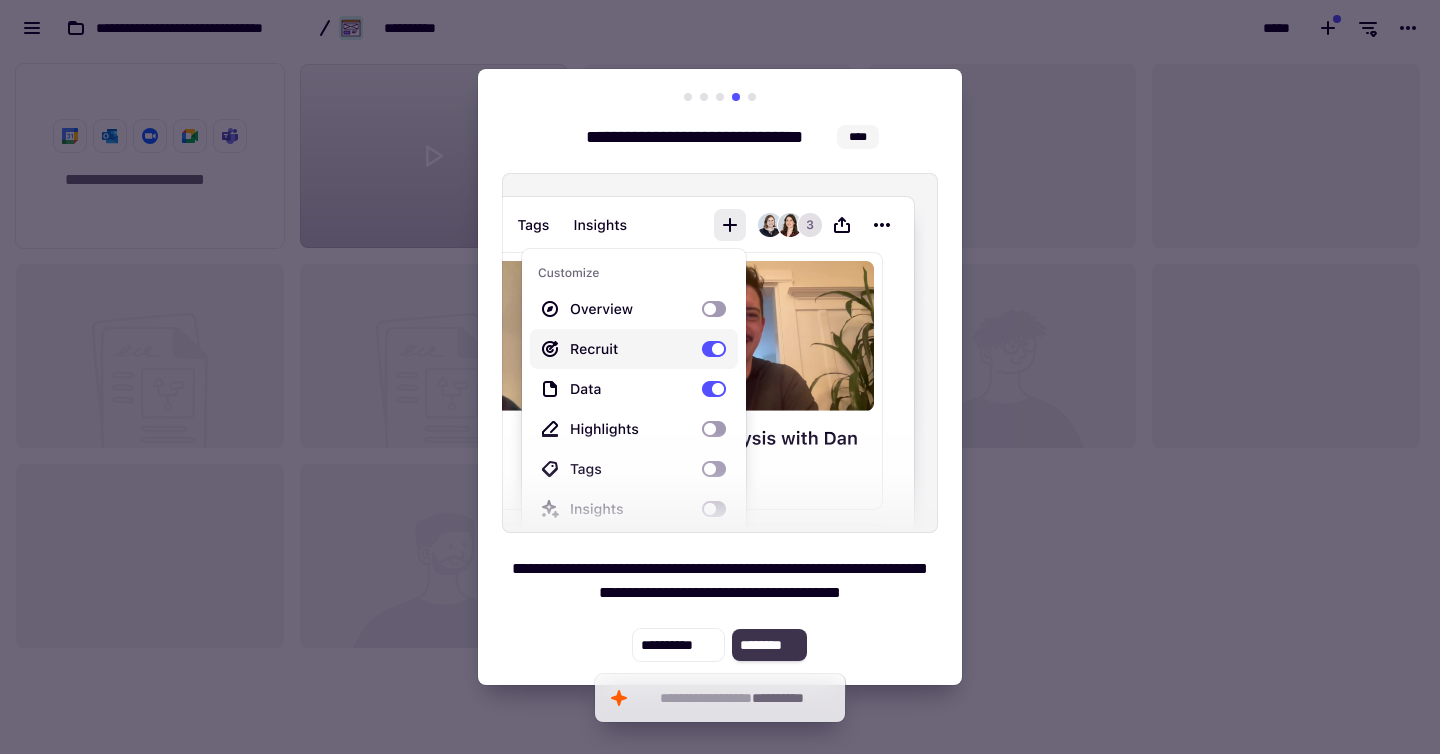click on "********" 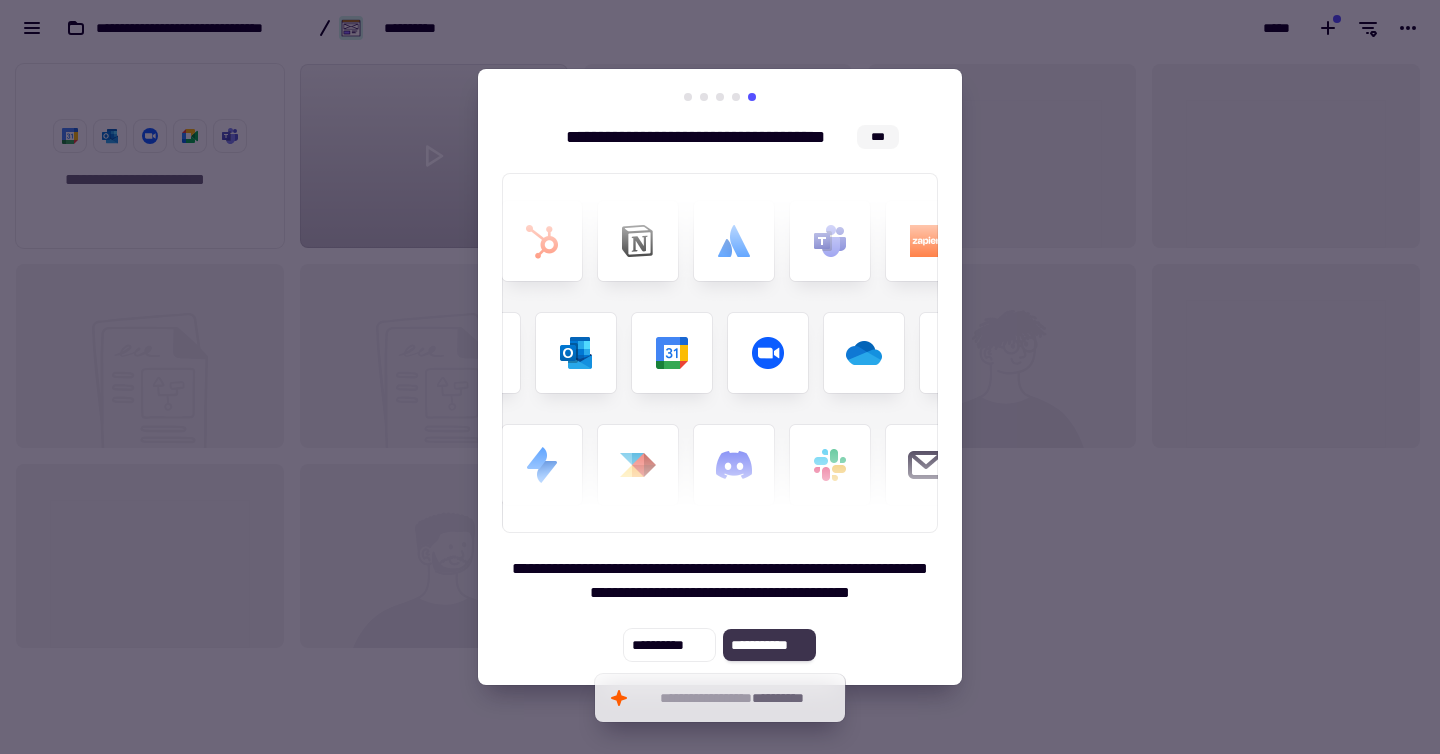 click on "**********" 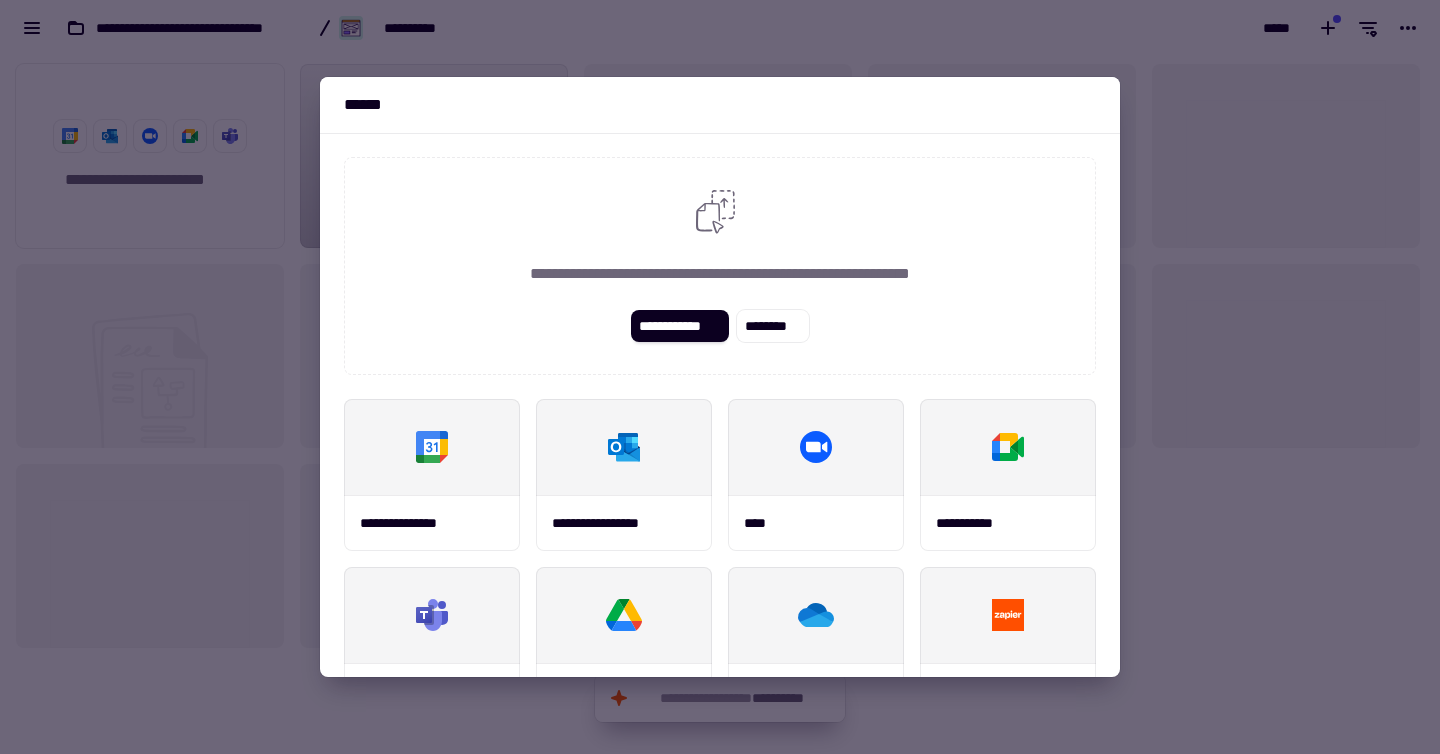 click at bounding box center [720, 377] 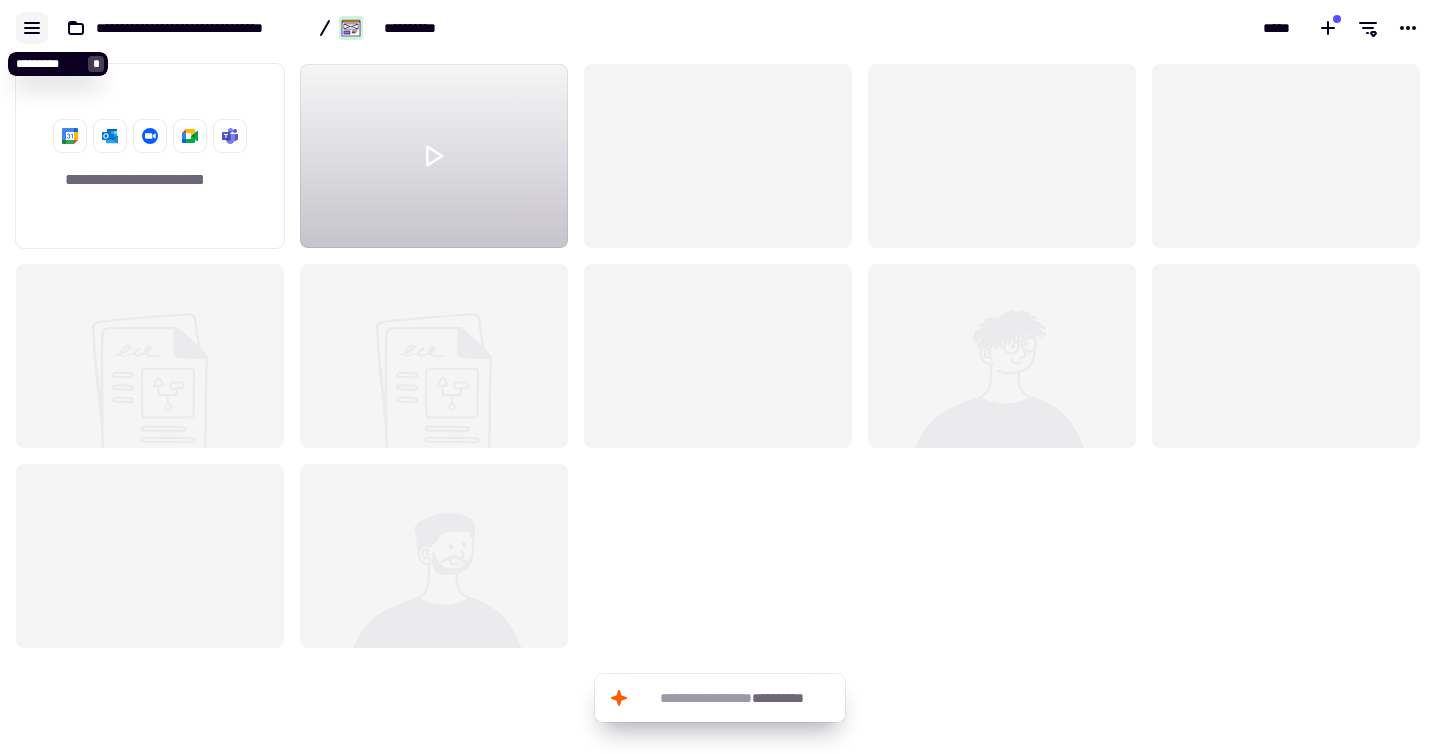 click 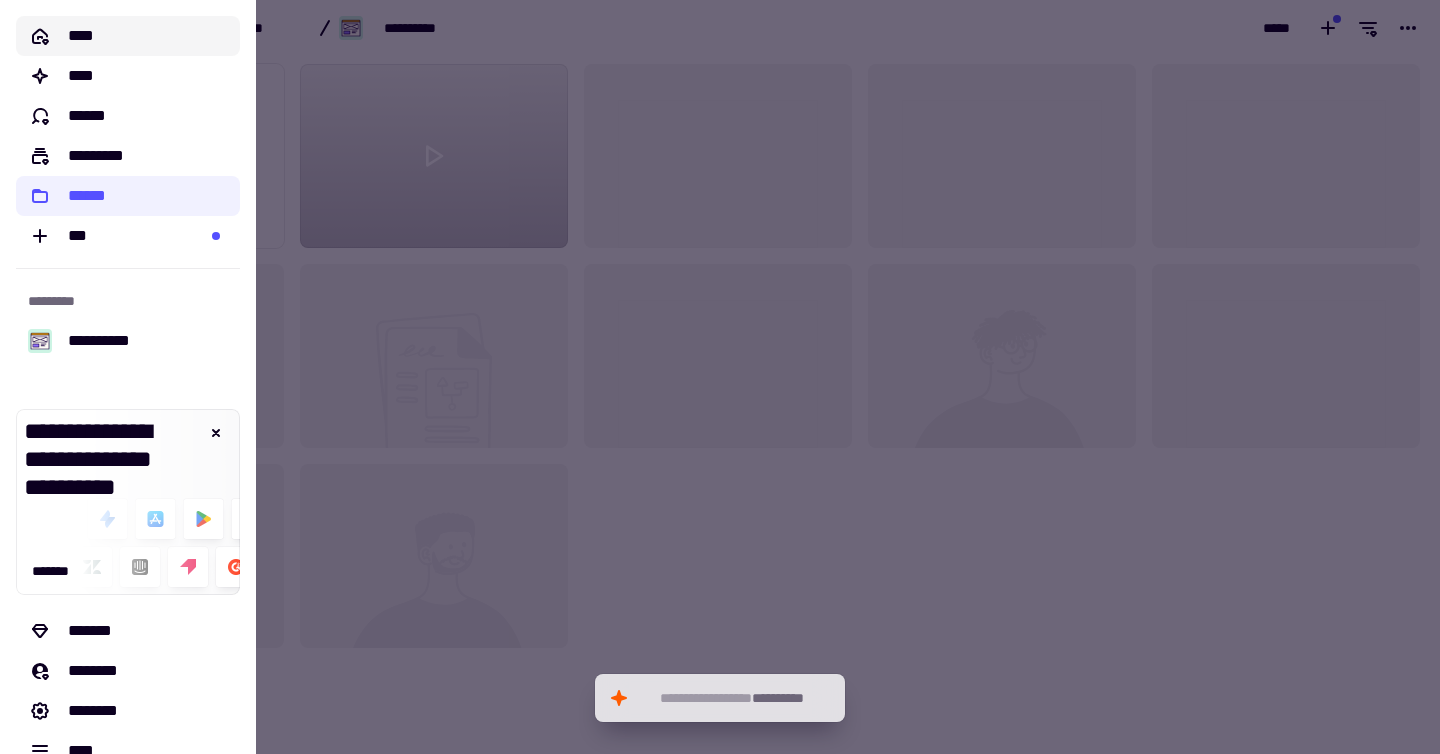 click 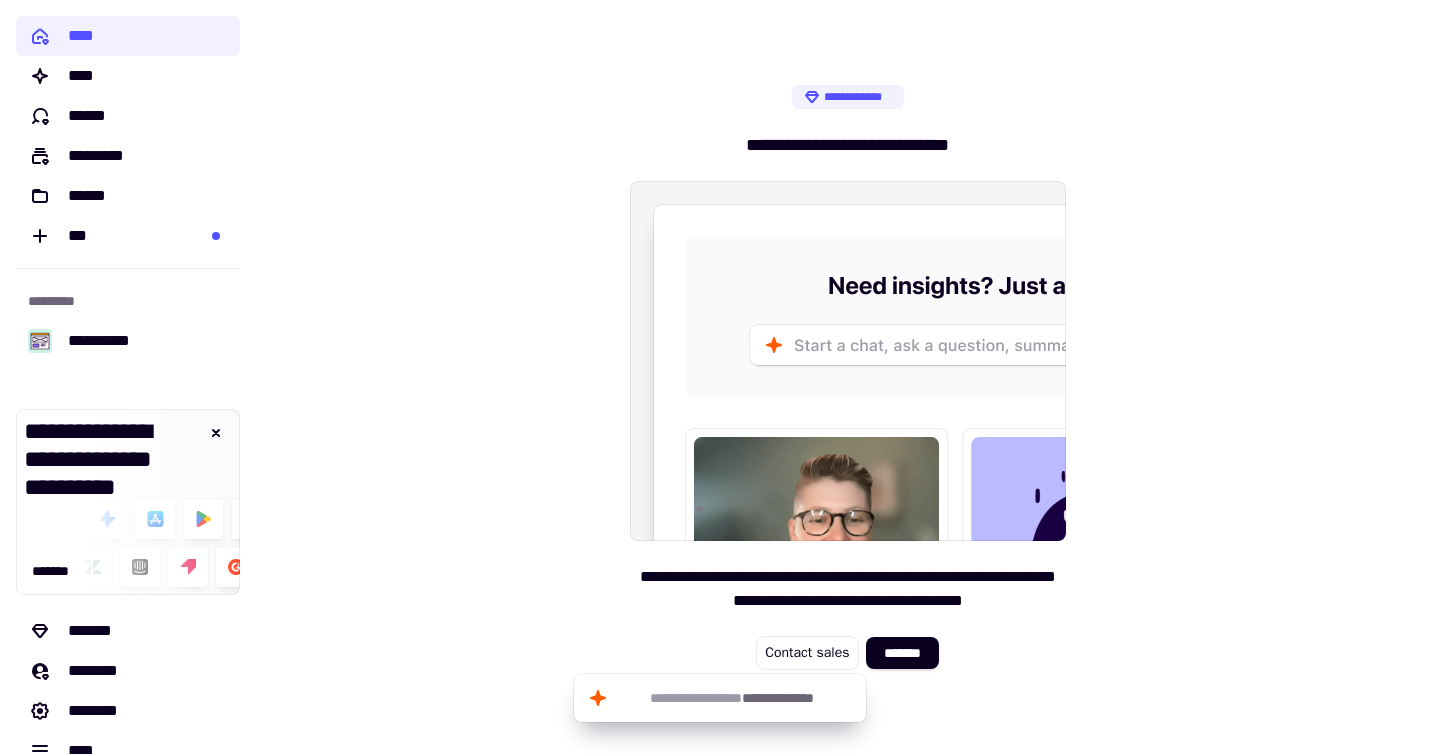 click on "**********" at bounding box center (848, 377) 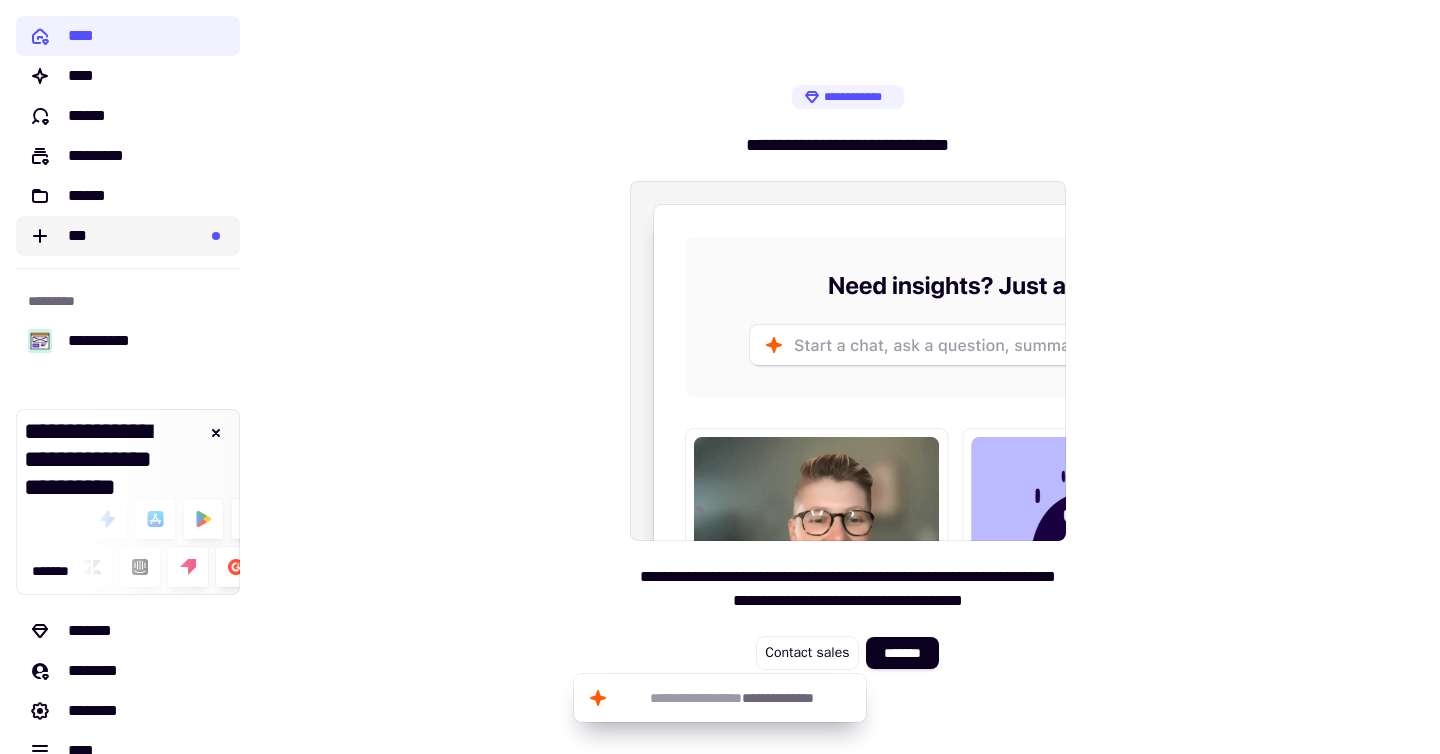 click on "***" 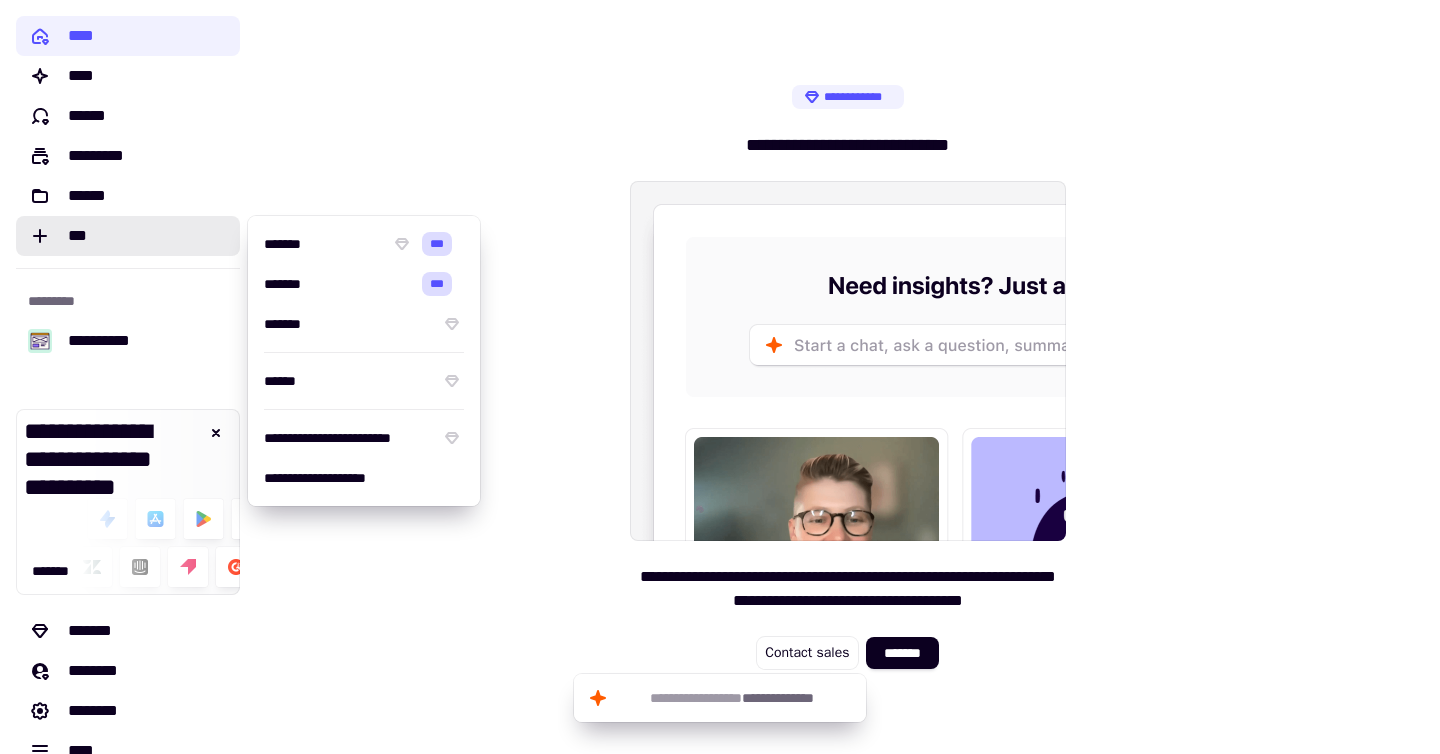 click on "**********" at bounding box center [848, 377] 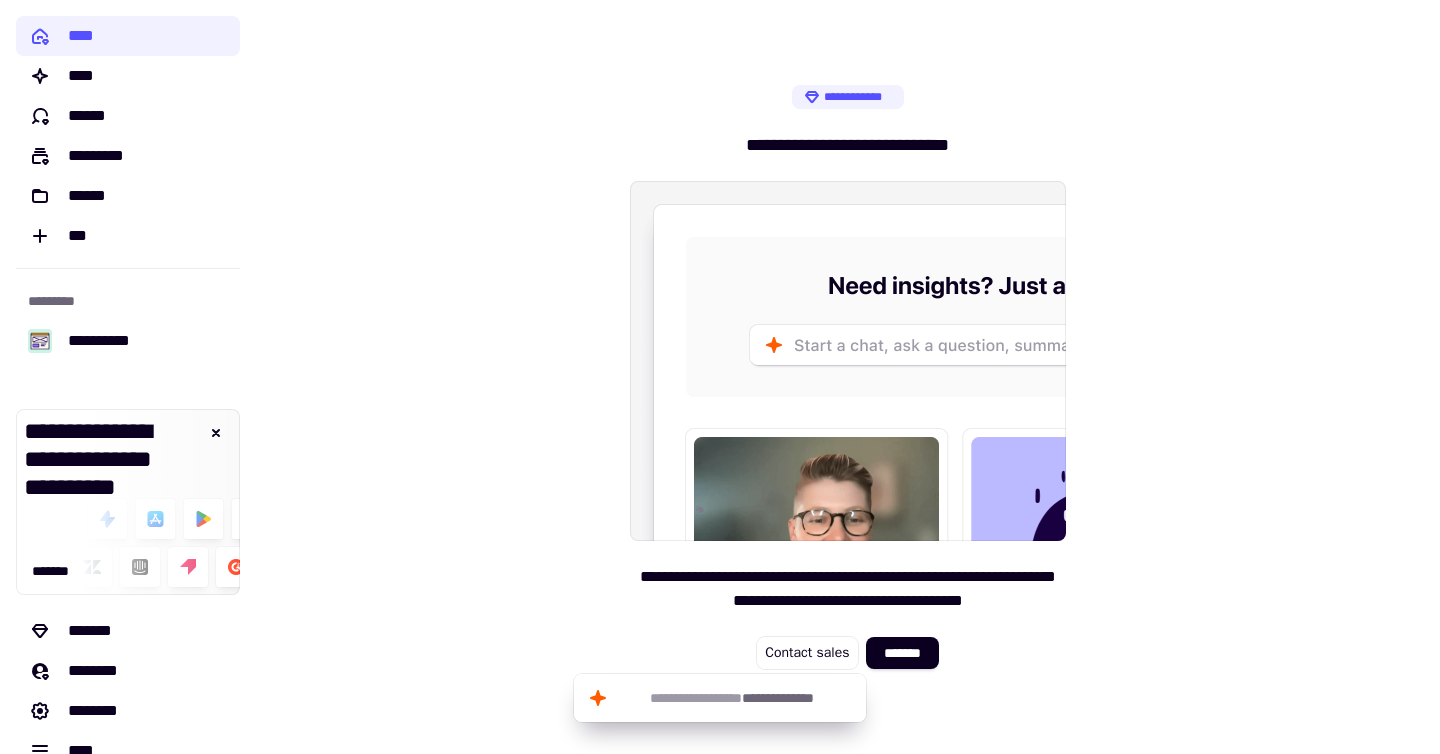 click on "**********" at bounding box center [848, 377] 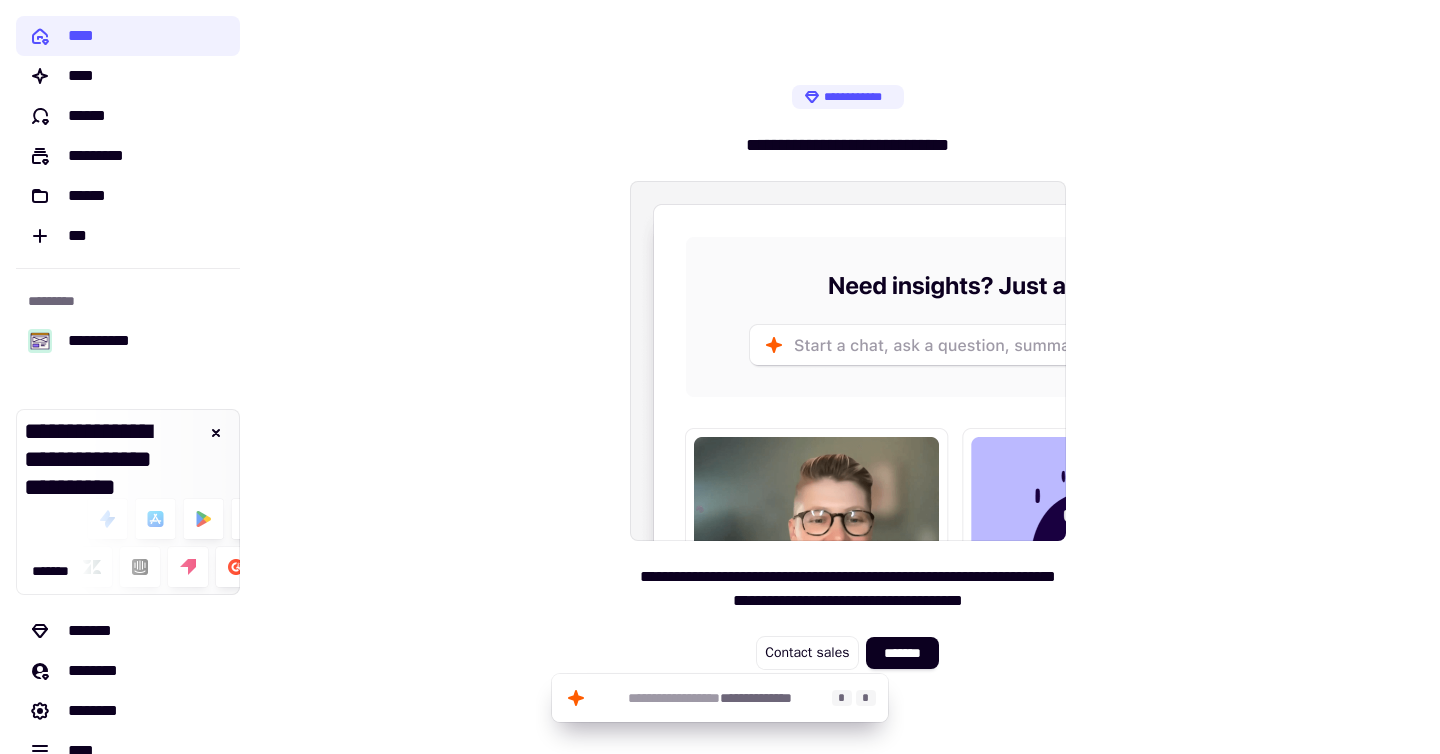 click on "**********" 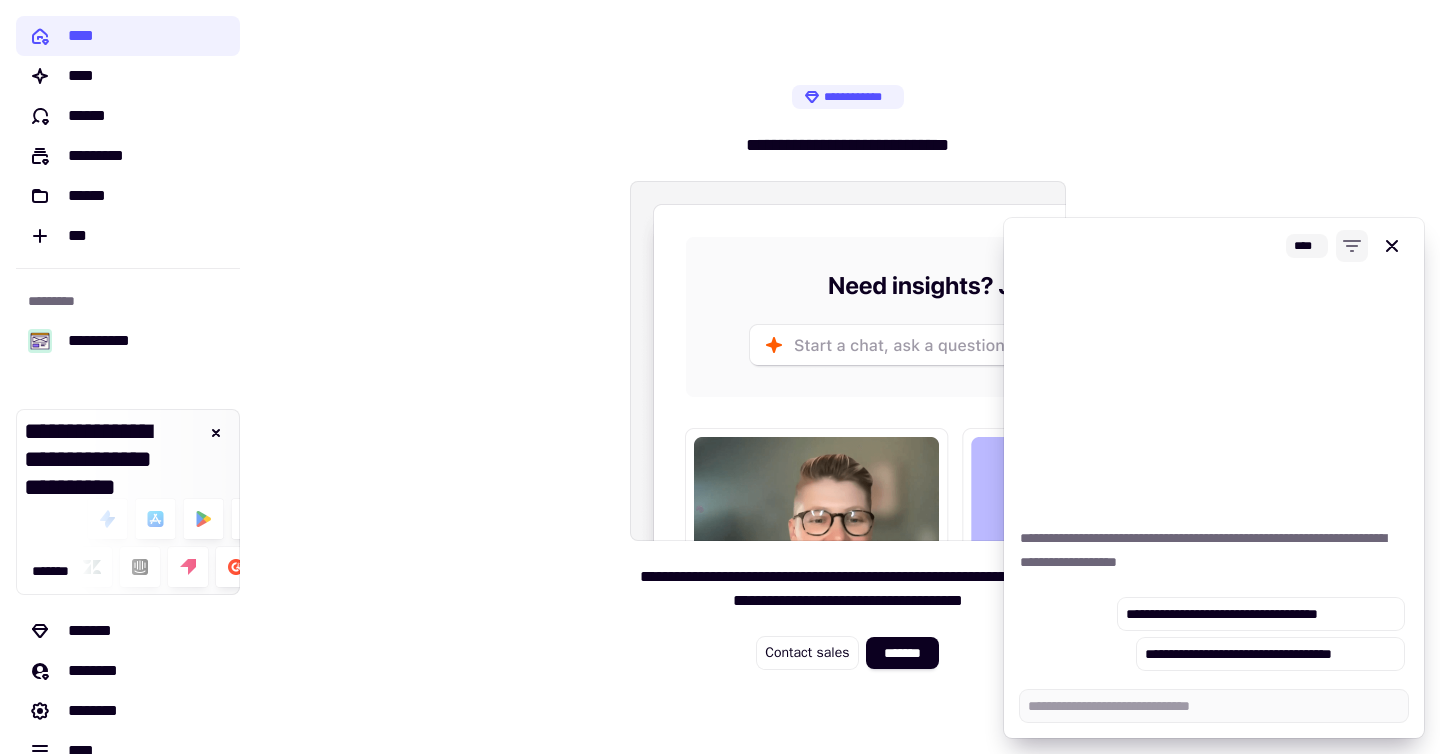 click 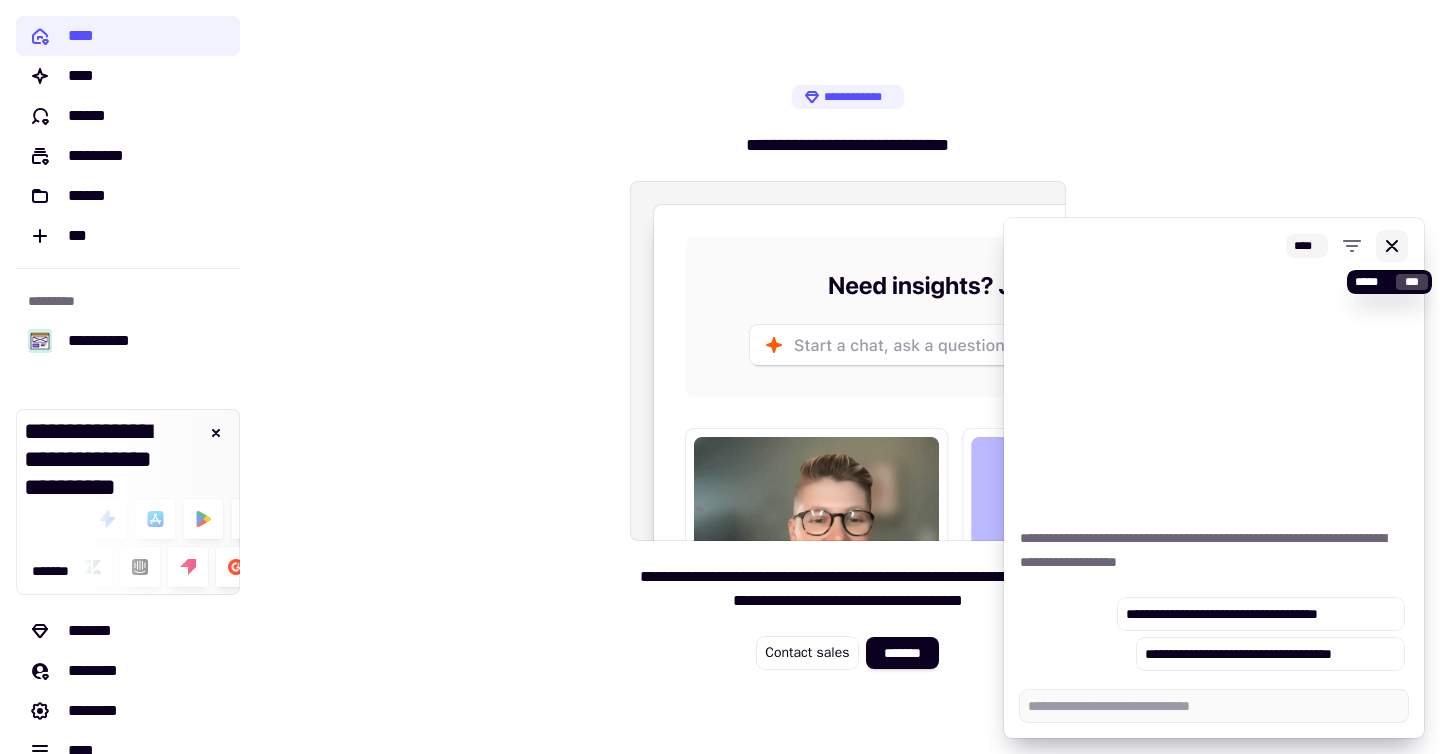 click 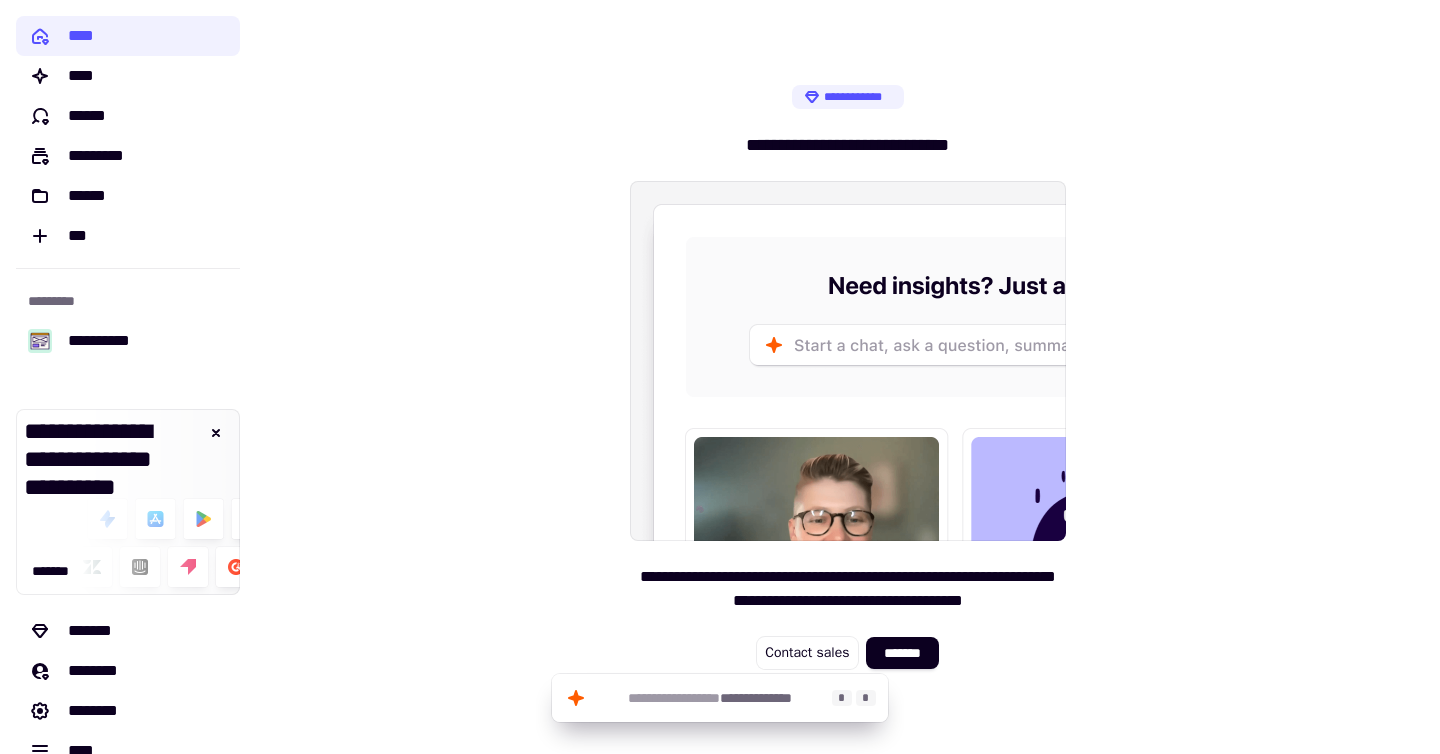 click on "**********" 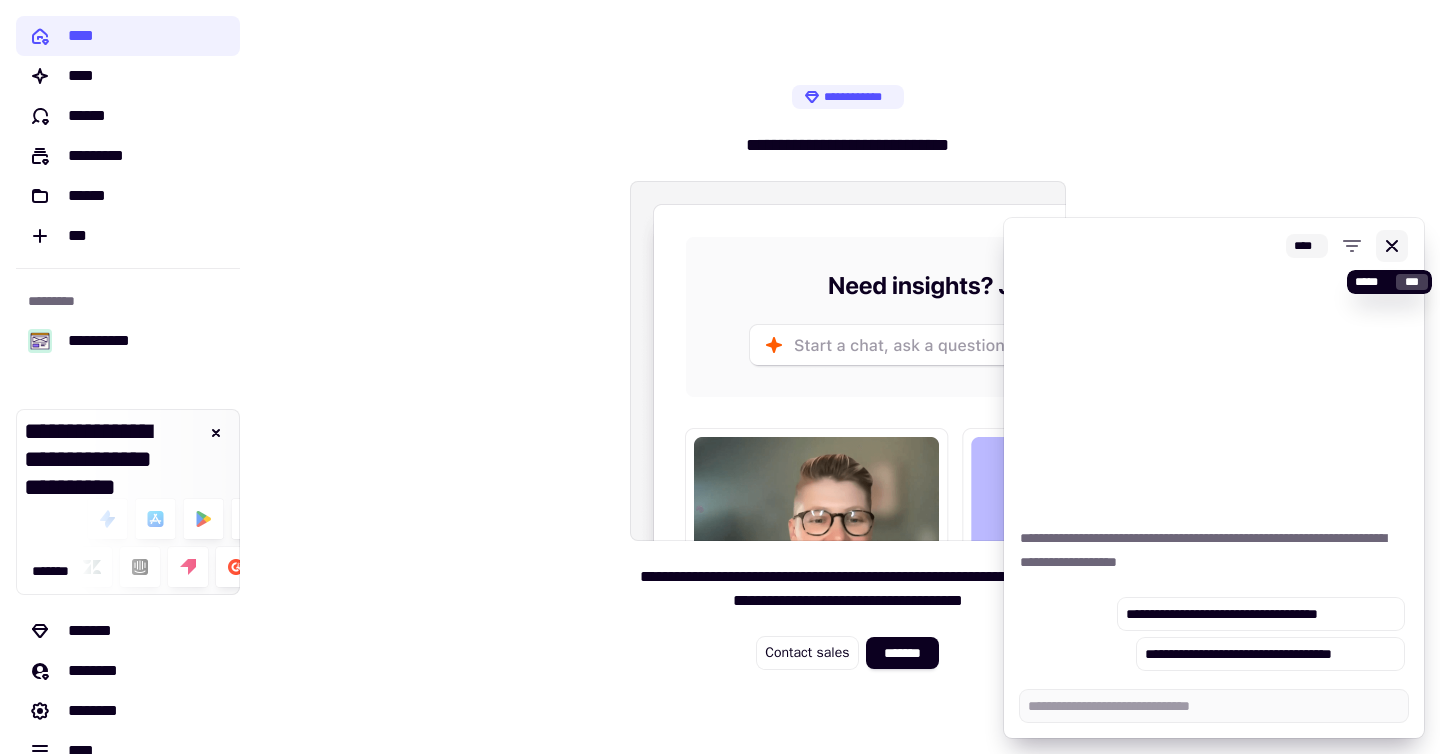 click 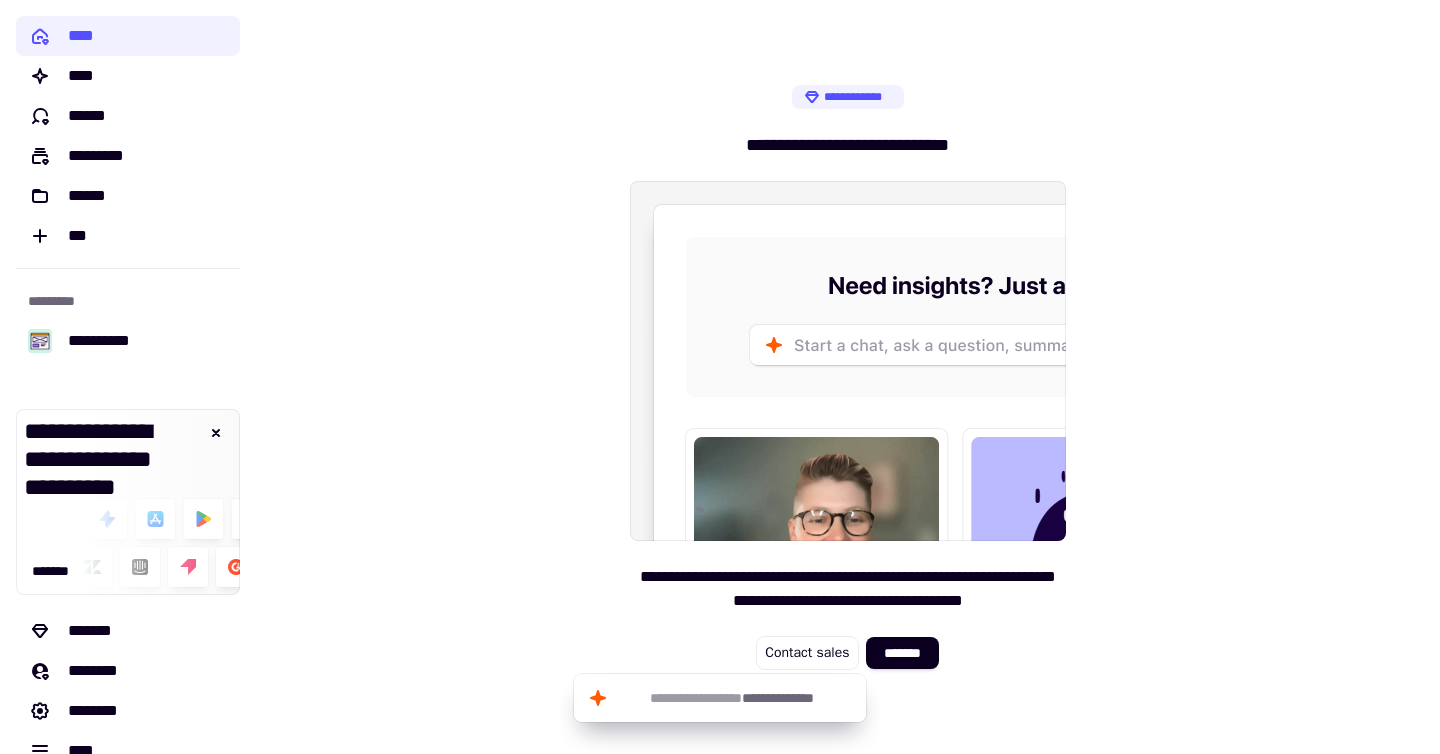 click on "**********" at bounding box center [848, 377] 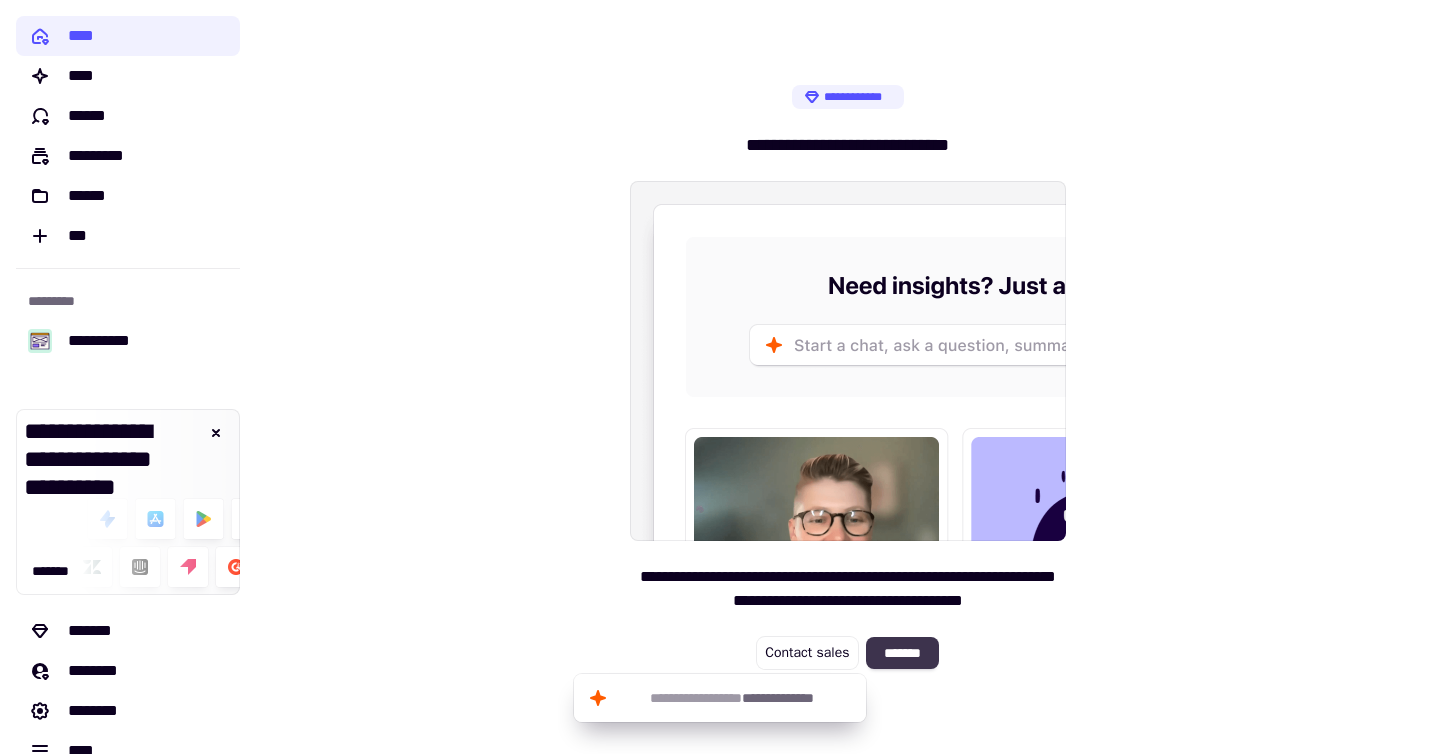 click on "*******" 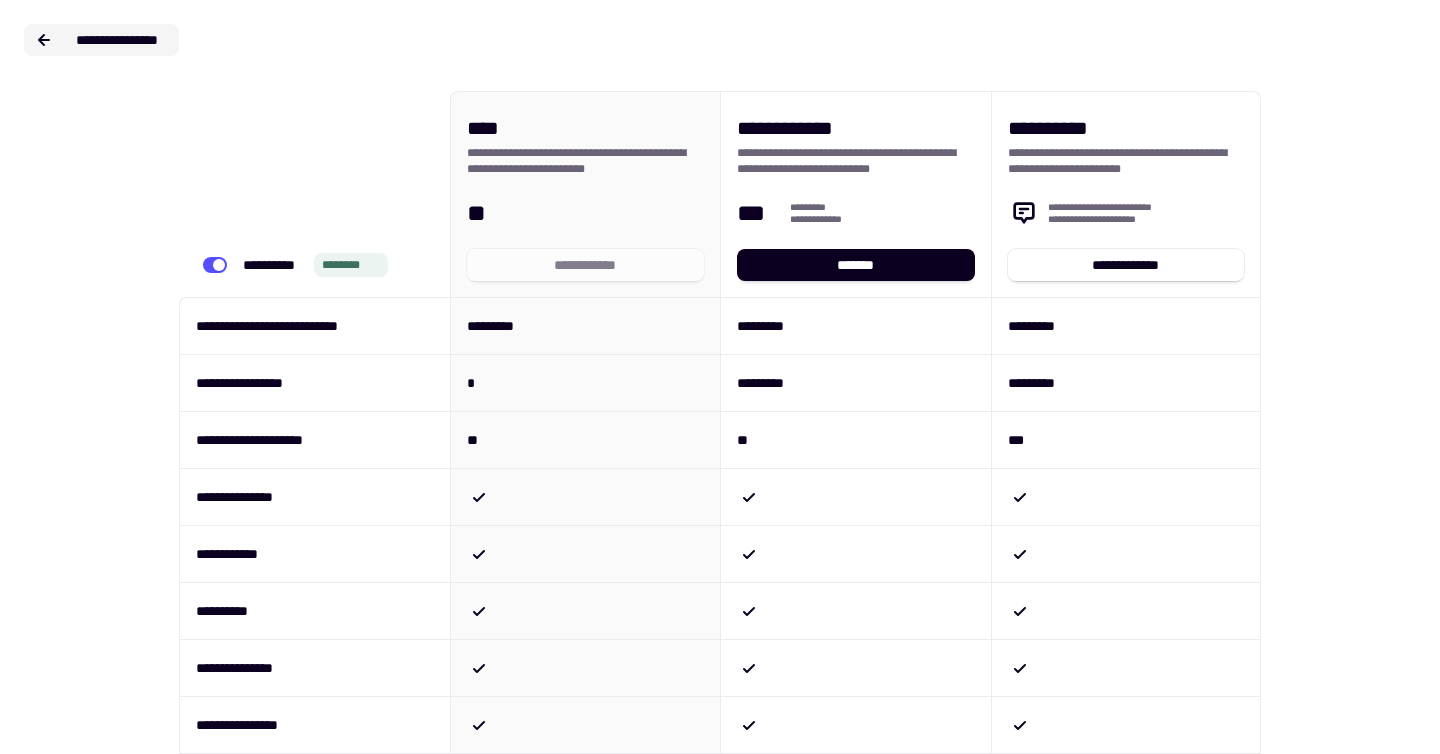 click on "**********" 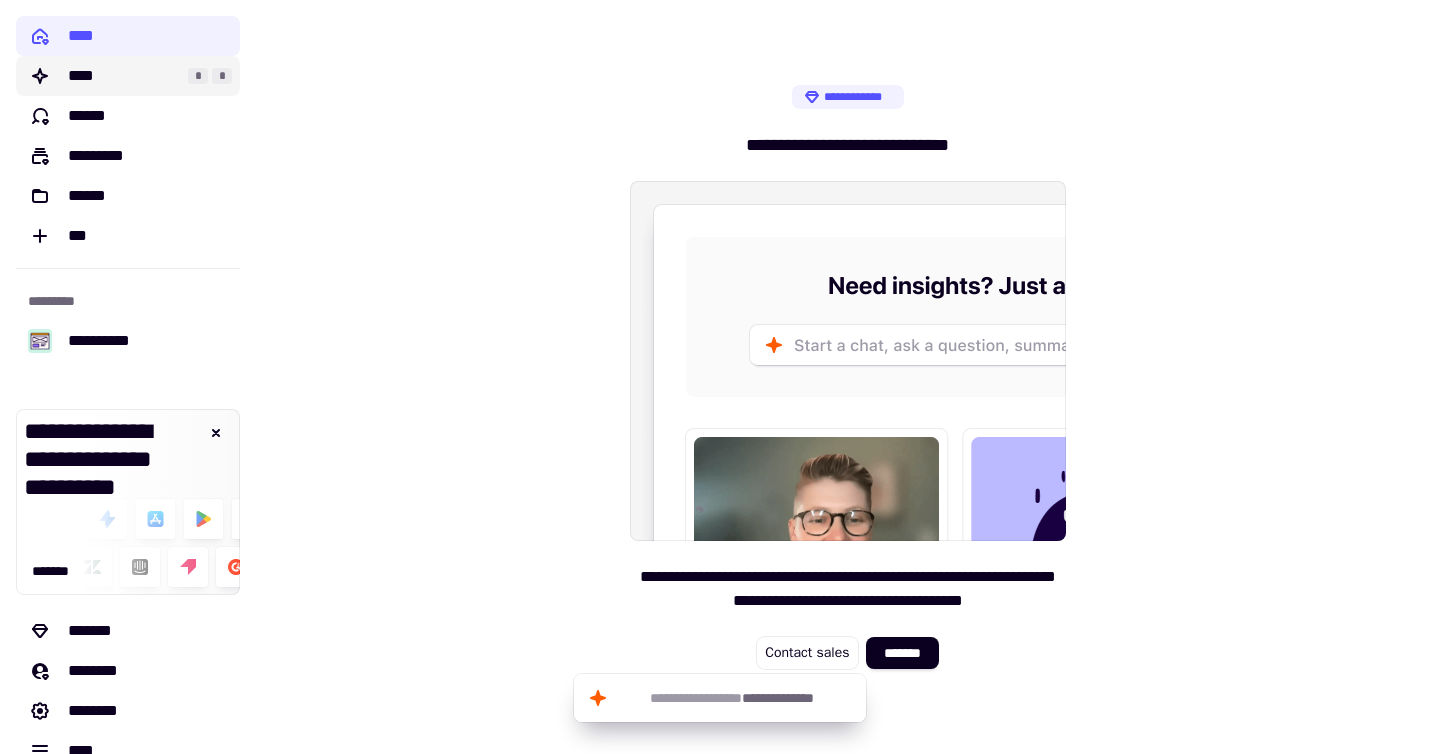 click on "****" 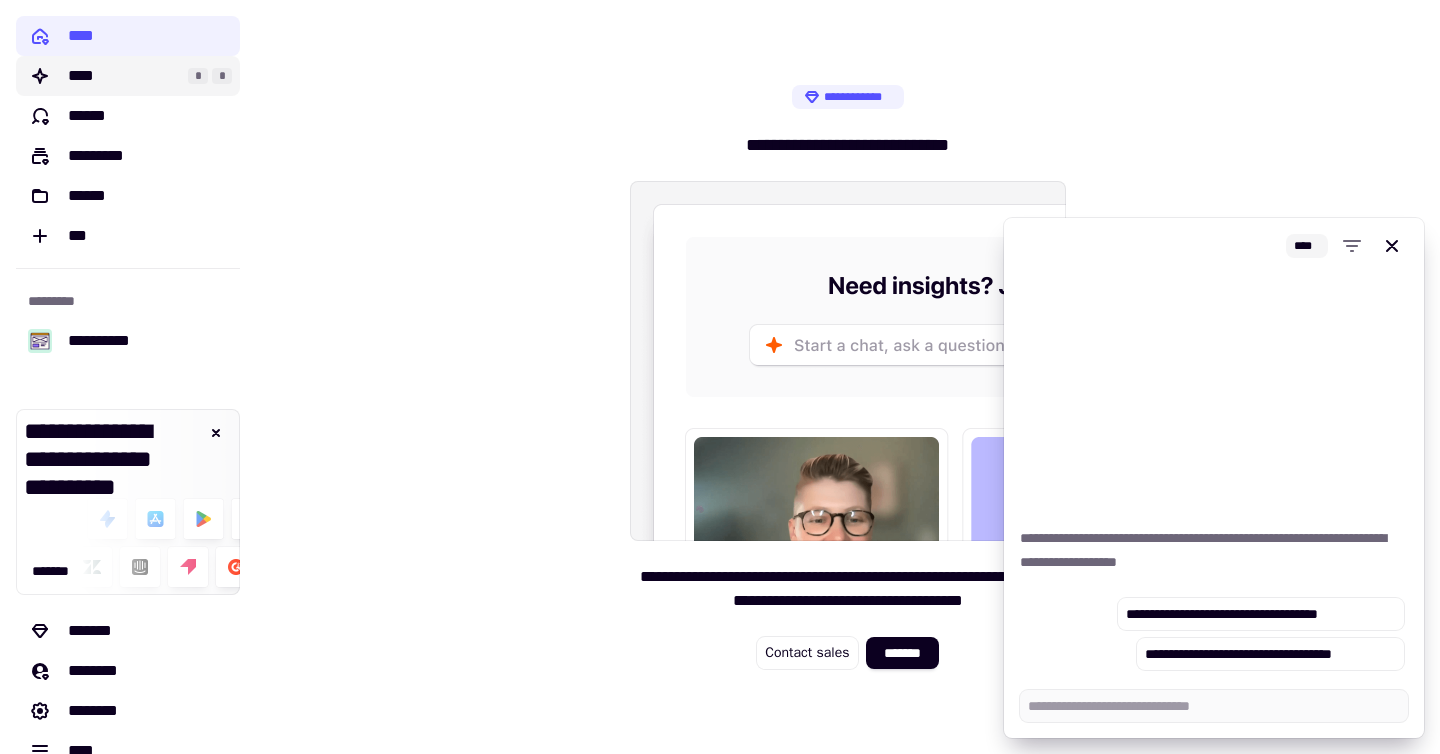 click on "****" 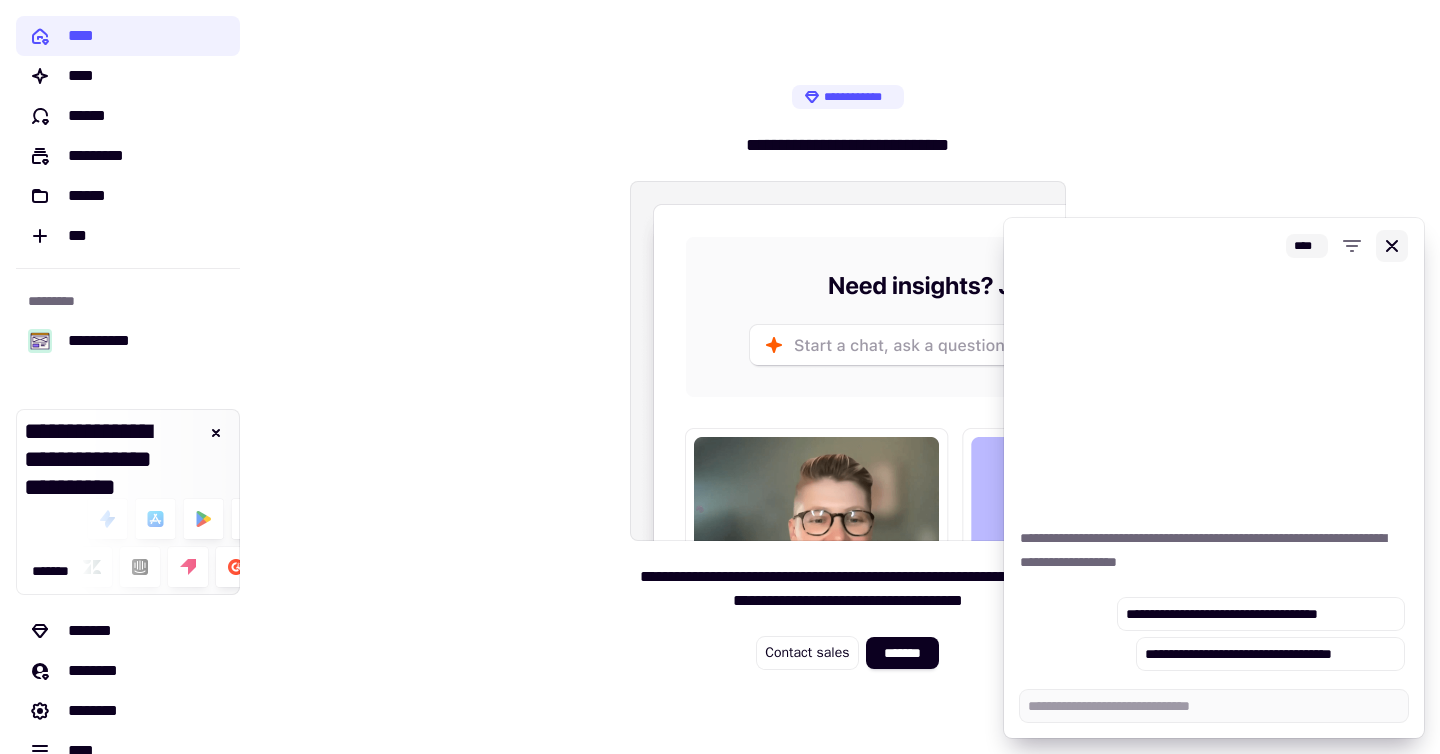 click 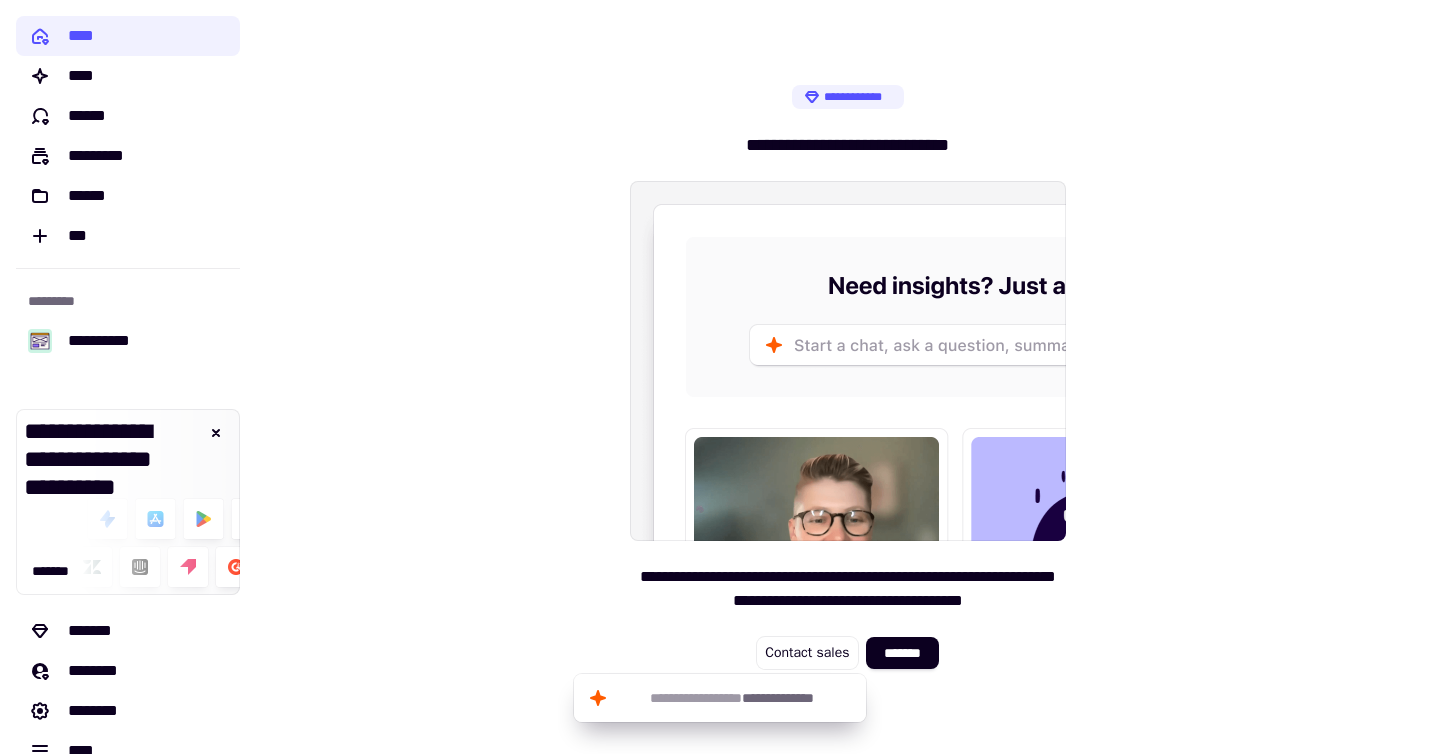 click on "**********" at bounding box center [847, 97] 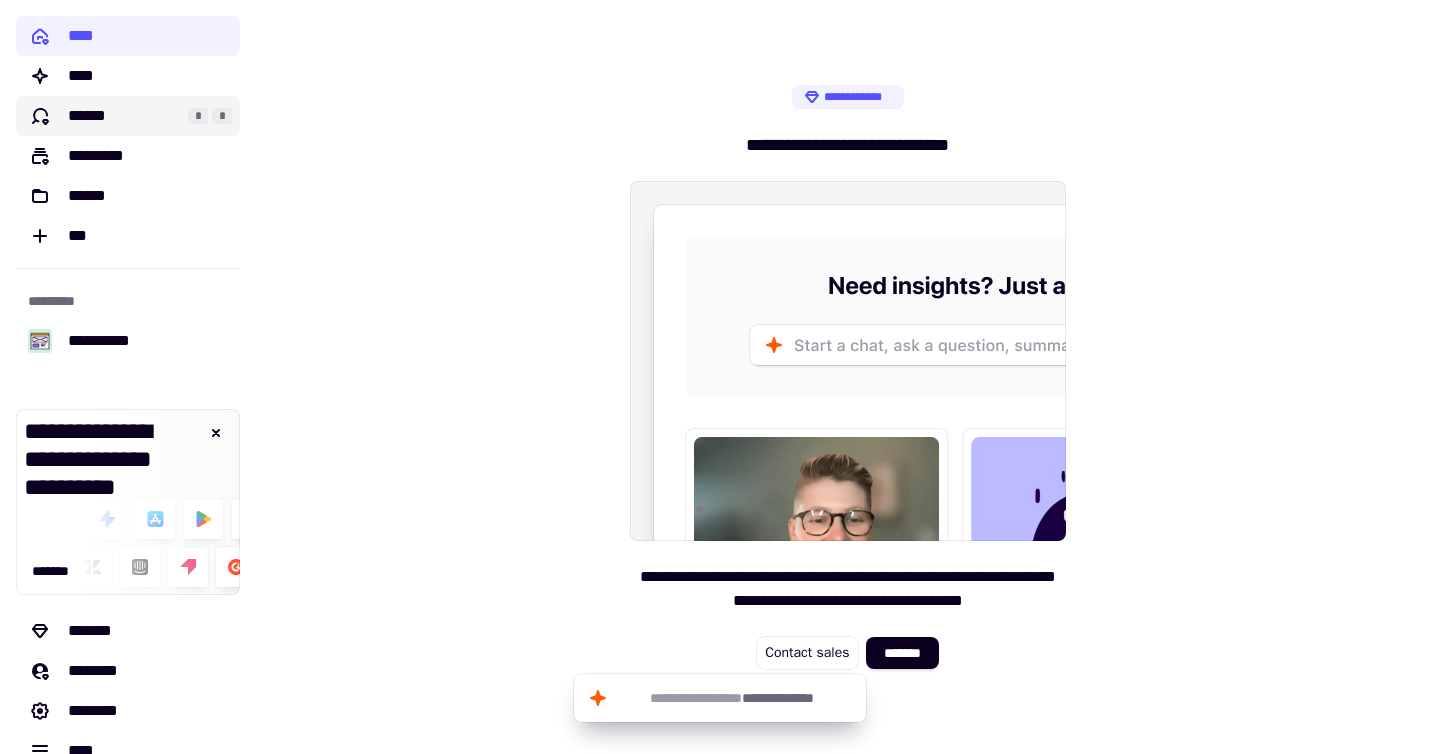 click on "******" 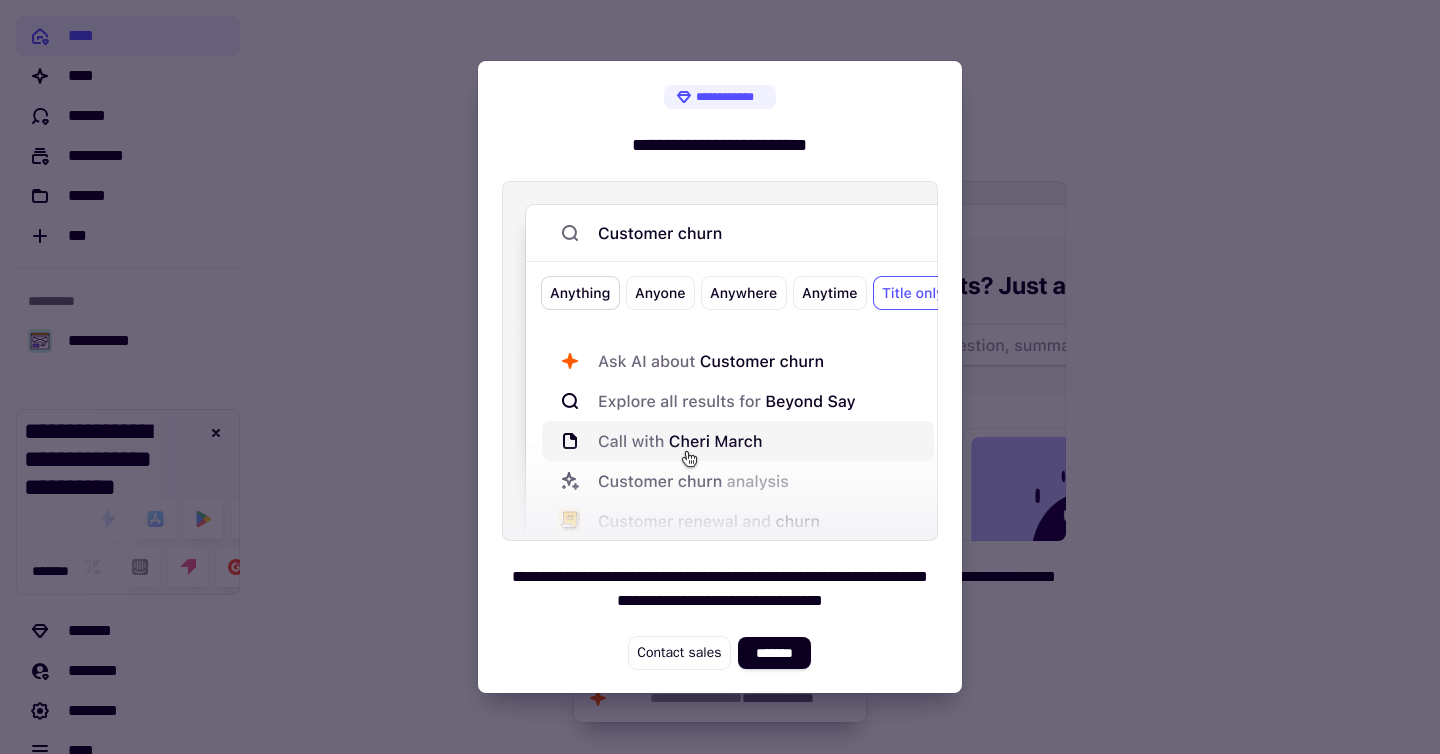 click at bounding box center (720, 377) 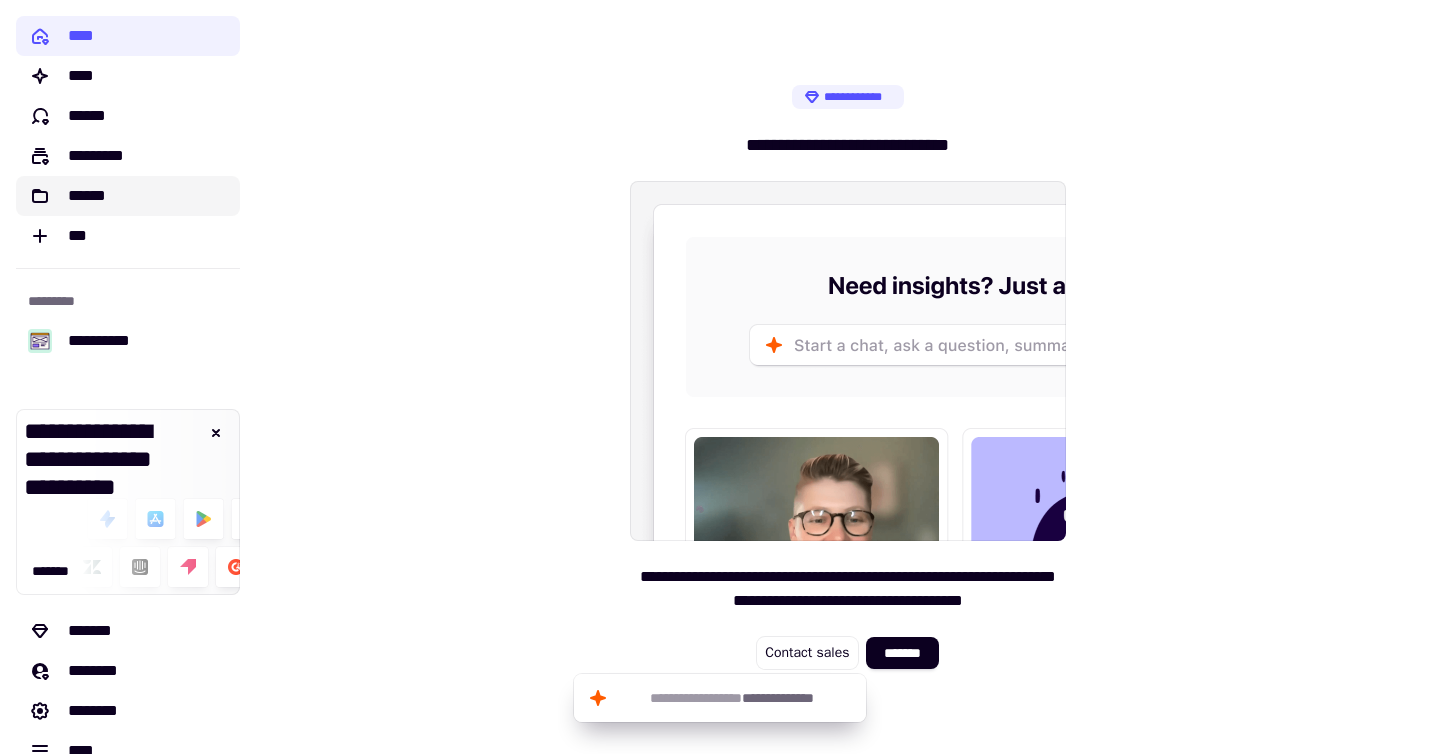 click on "******" 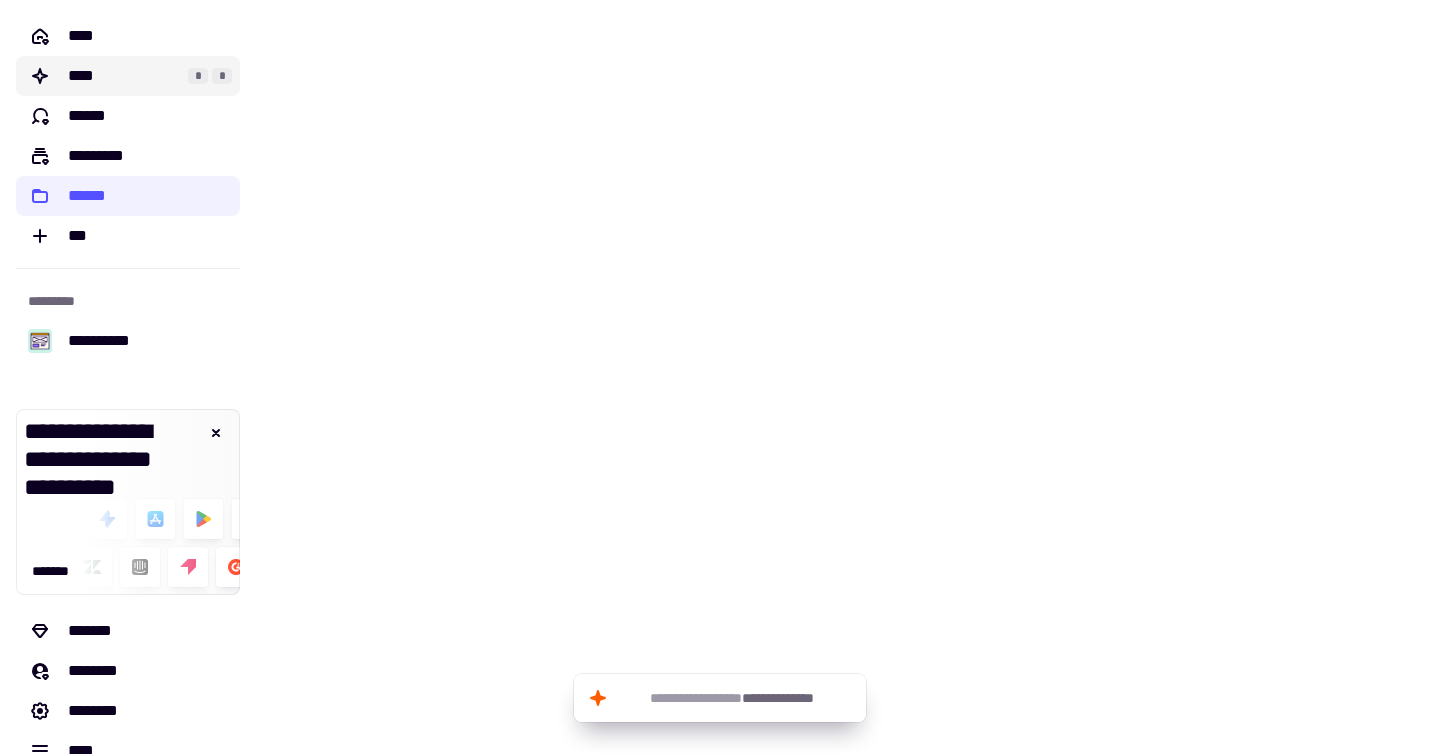 click on "****" 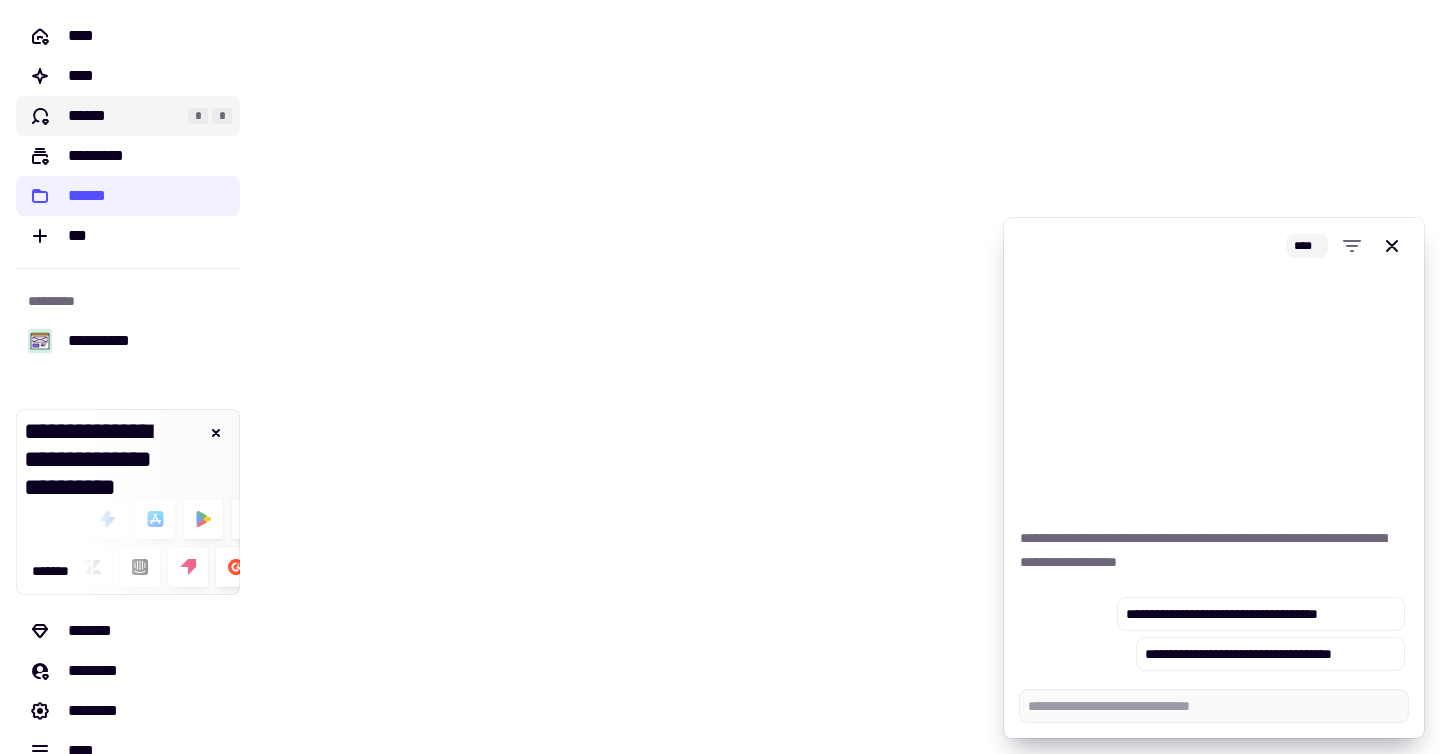 click on "******" 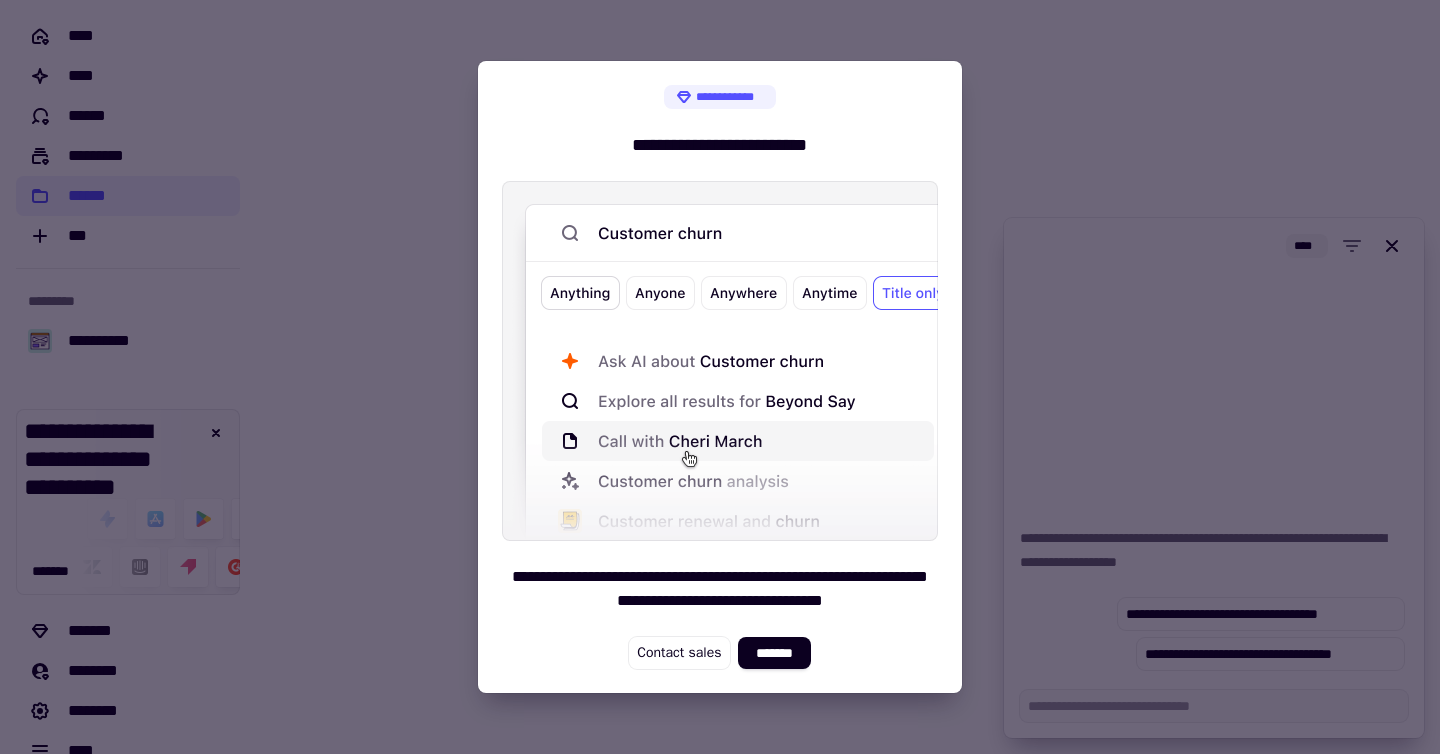 click at bounding box center (720, 377) 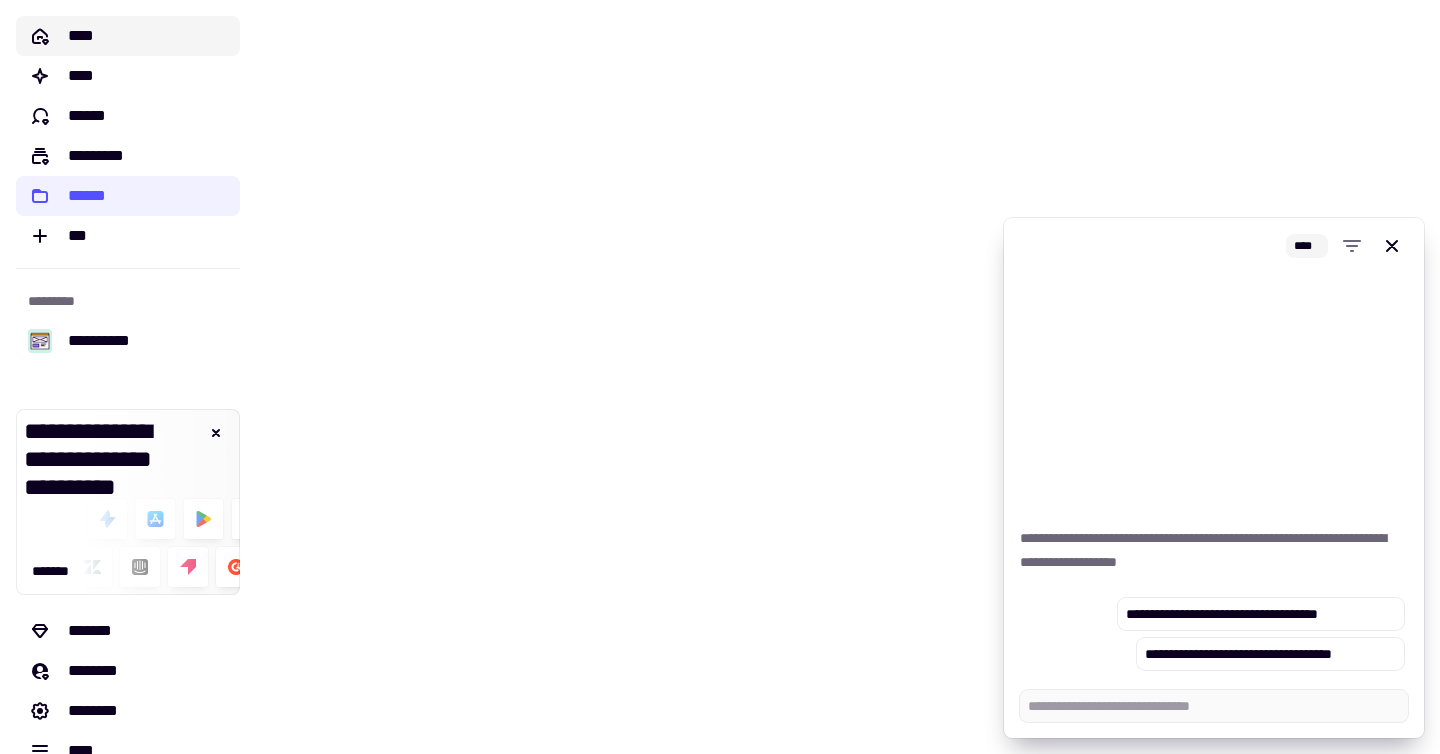 click on "****" 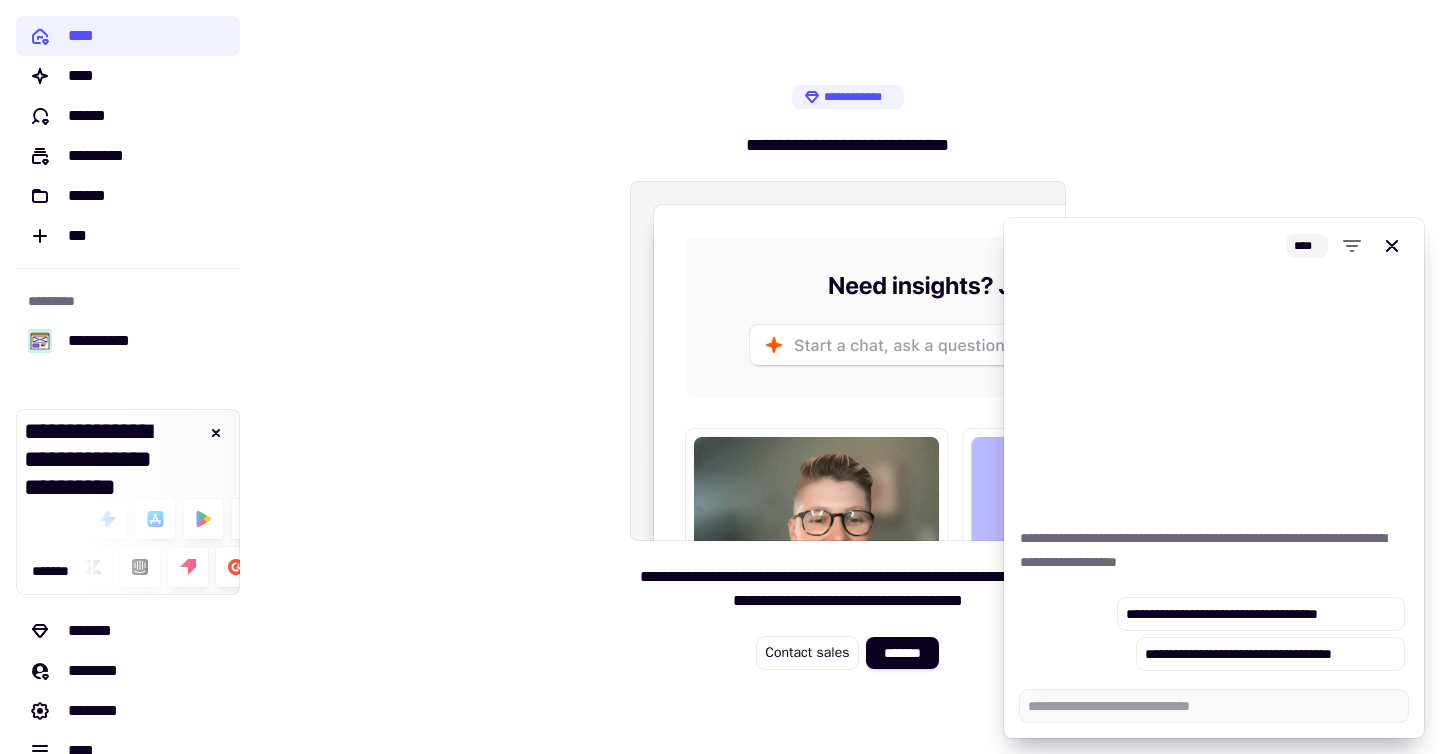 click on "**********" at bounding box center [848, 377] 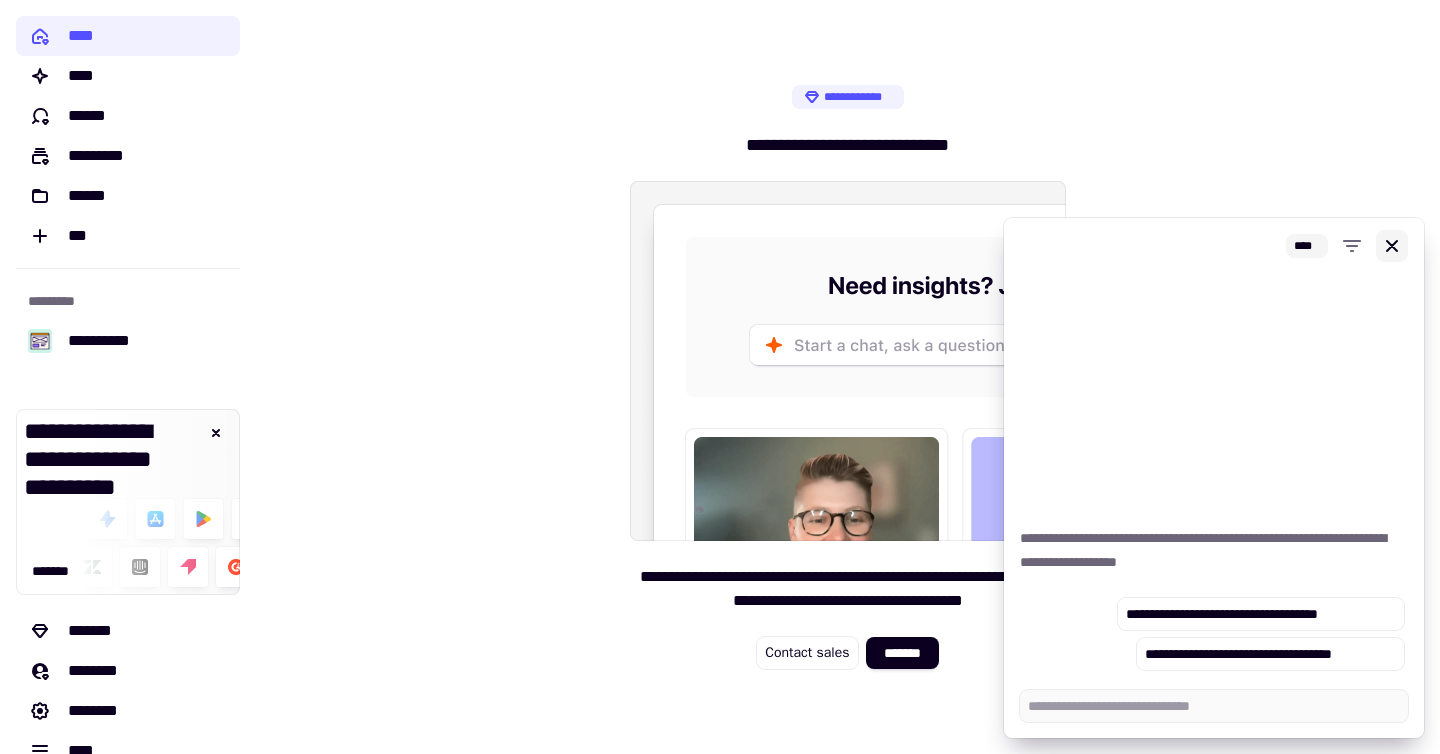 click 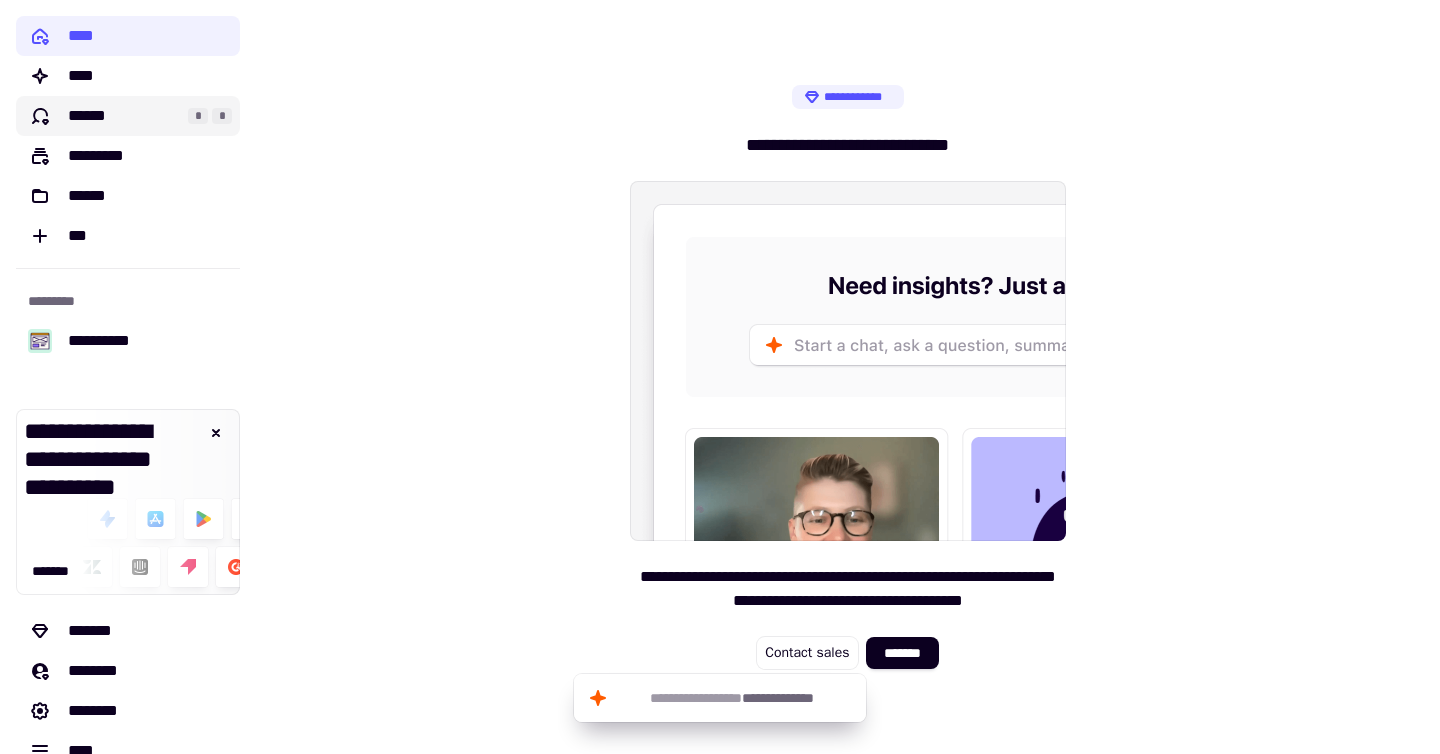 click on "******" 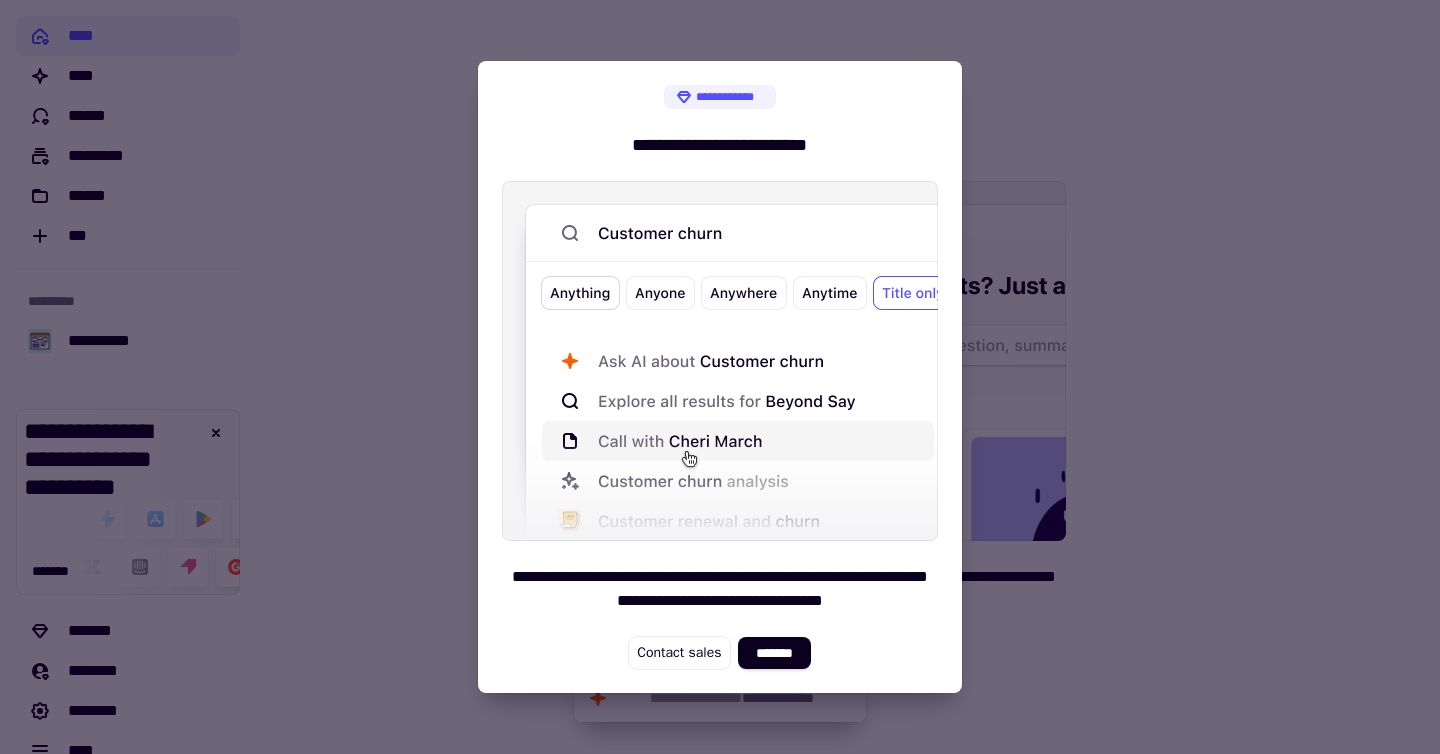 click at bounding box center [720, 377] 